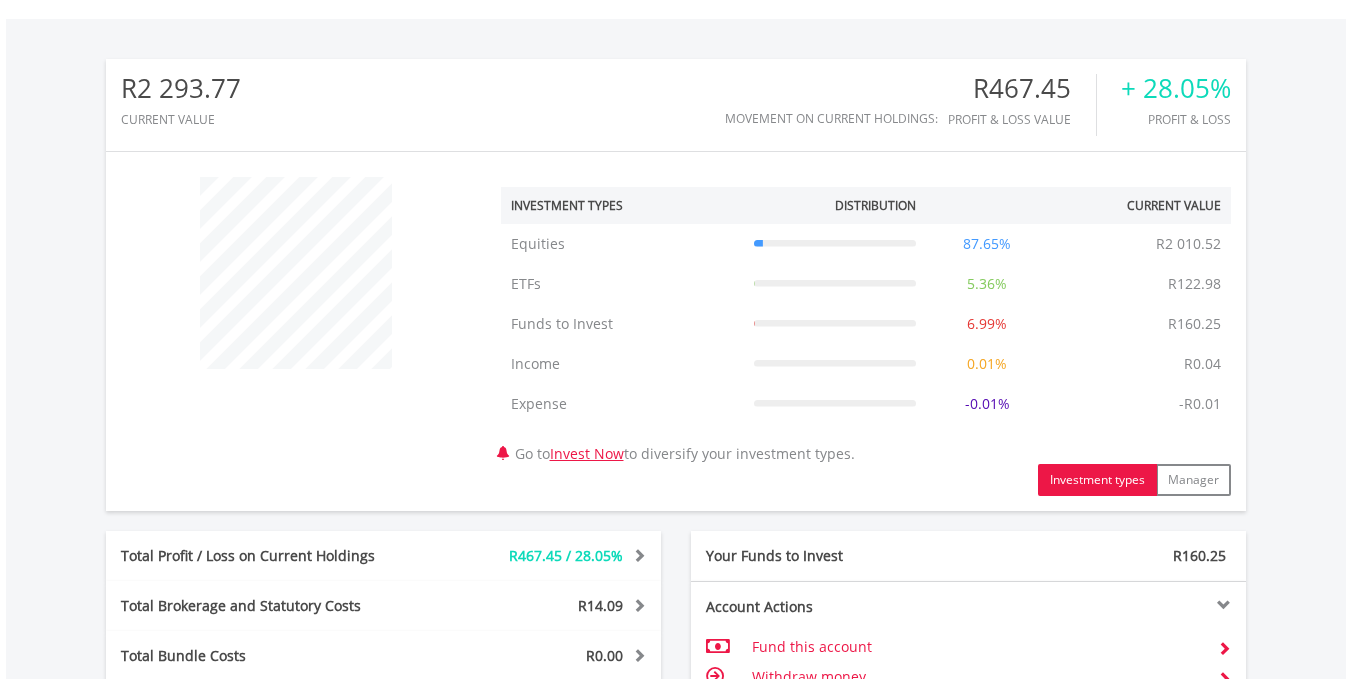 scroll, scrollTop: 0, scrollLeft: 0, axis: both 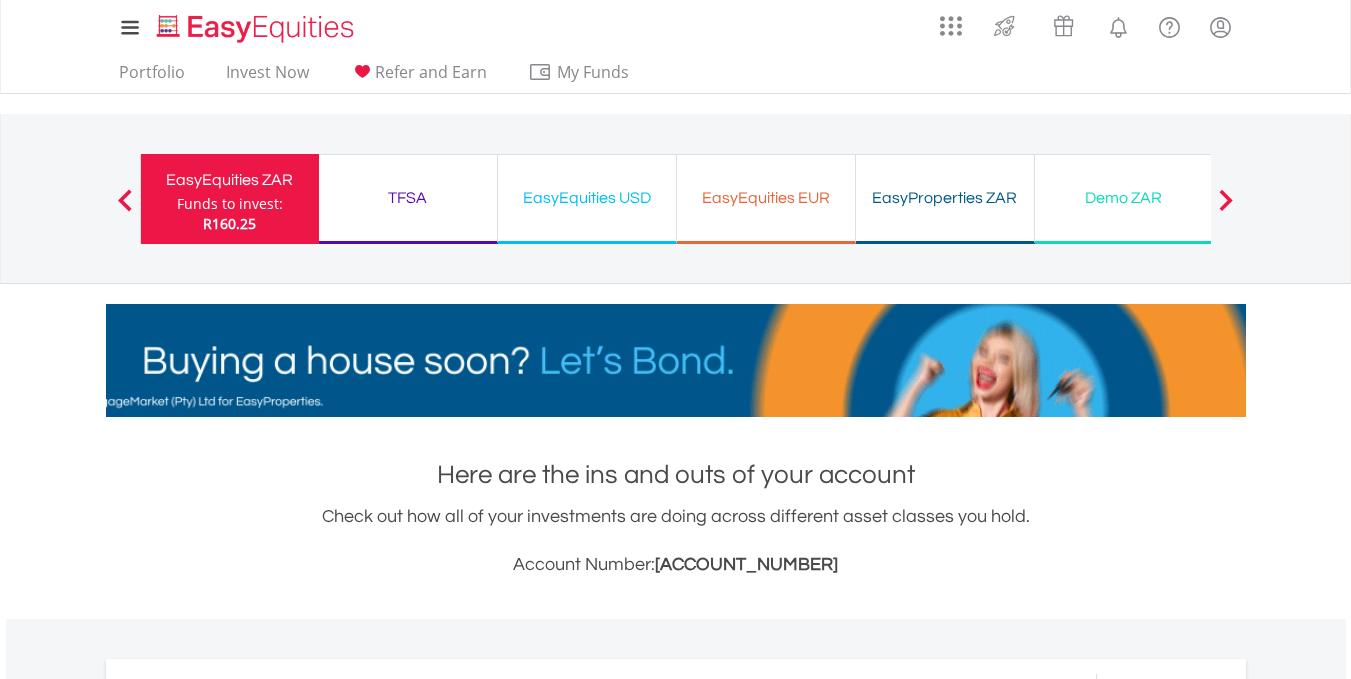 click on "Next" at bounding box center [1226, 209] 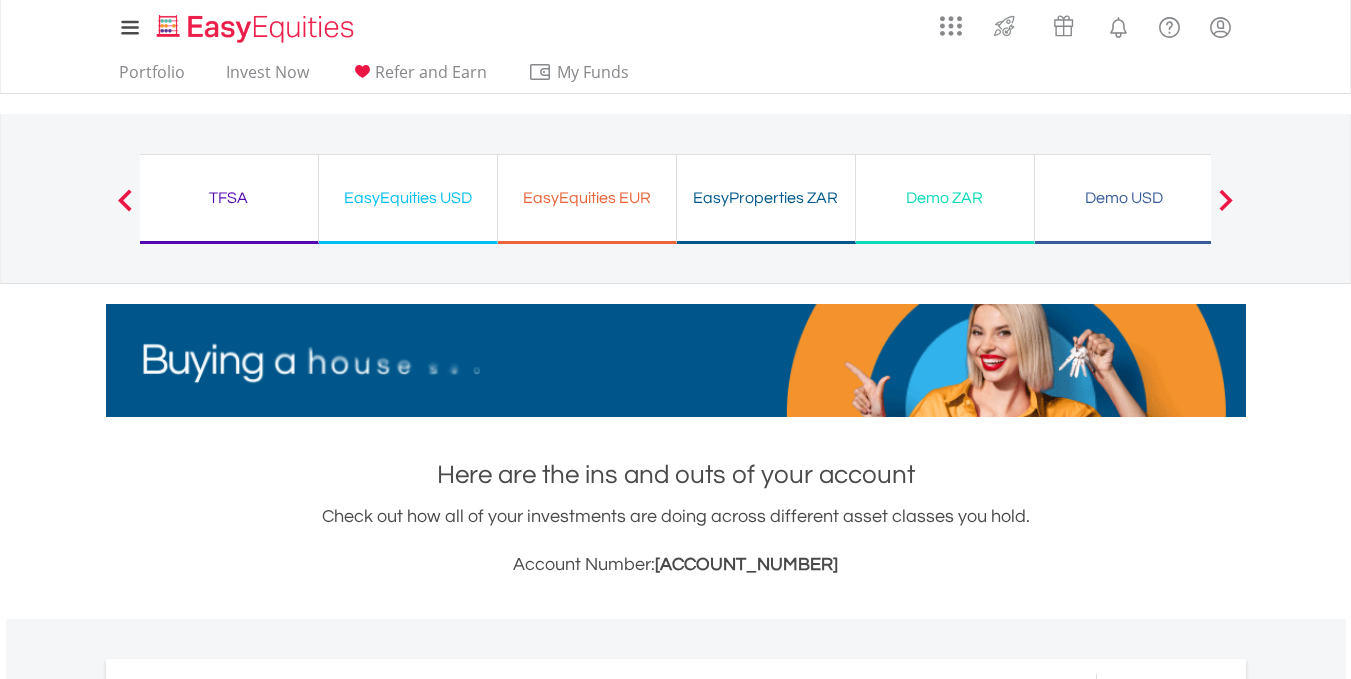 click on "Next" at bounding box center (1226, 209) 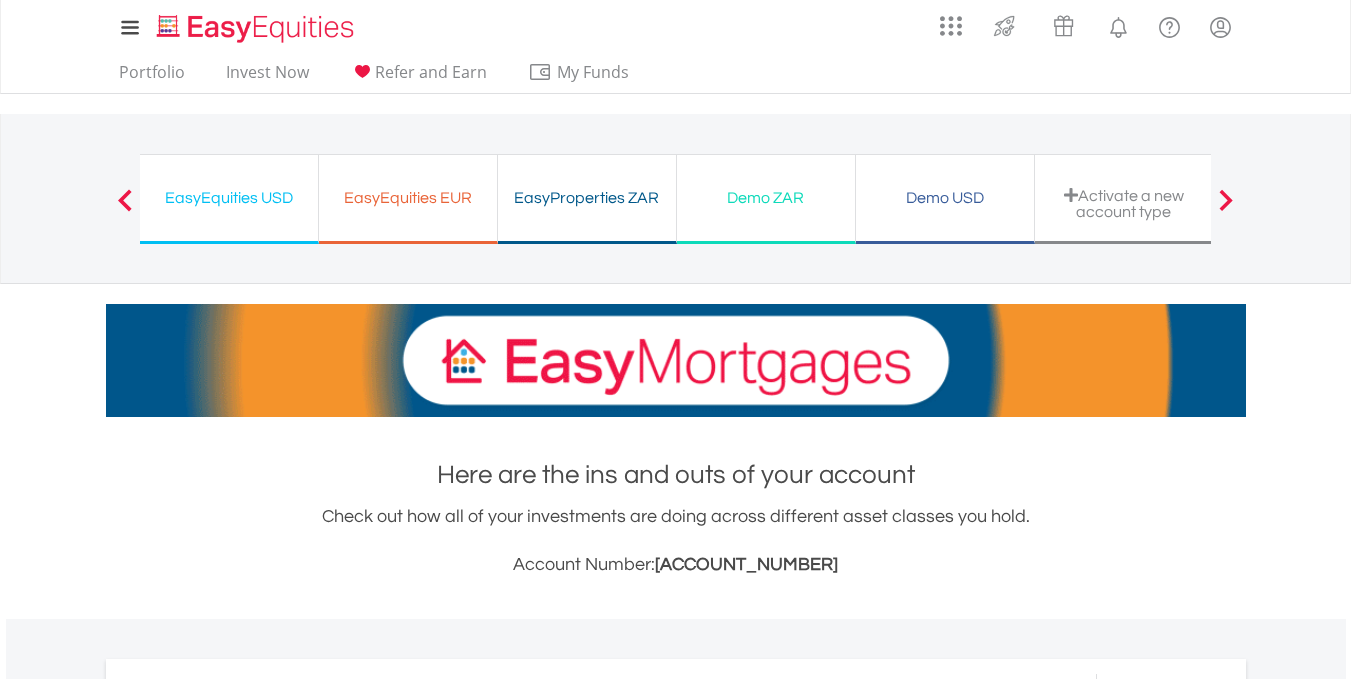 click on "Next" at bounding box center [1226, 209] 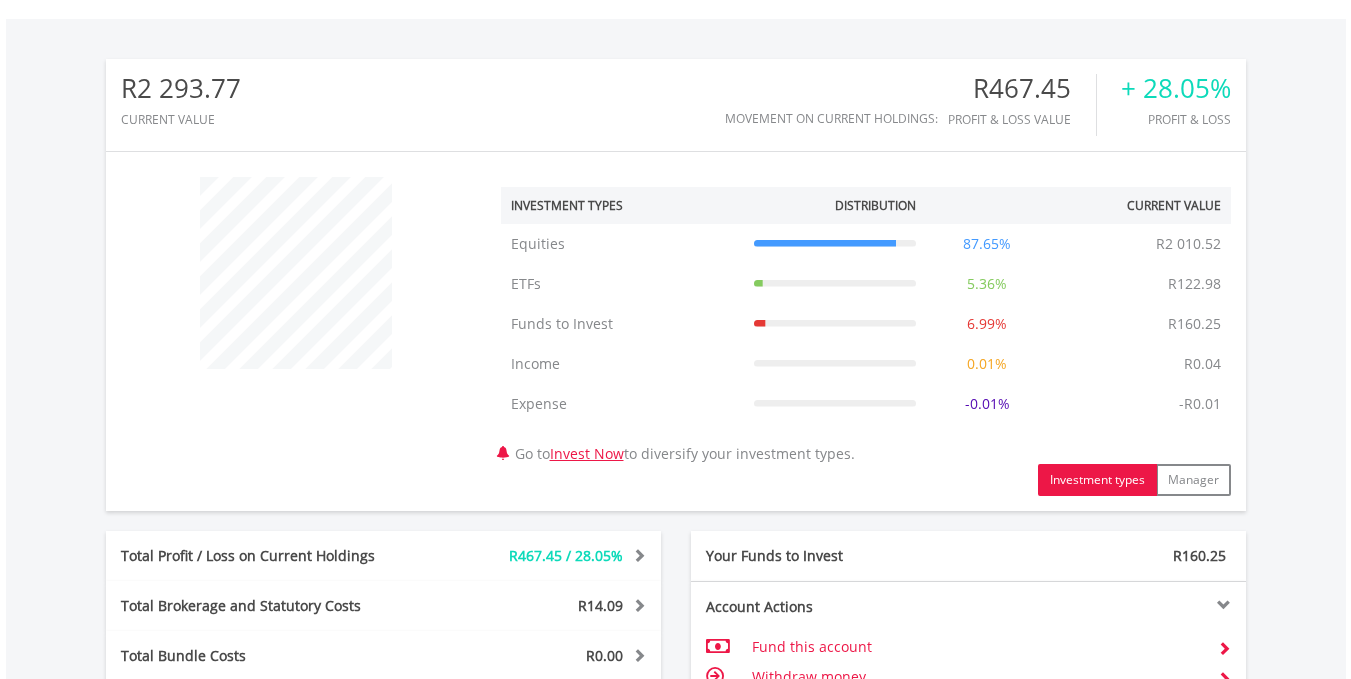 scroll, scrollTop: 500, scrollLeft: 0, axis: vertical 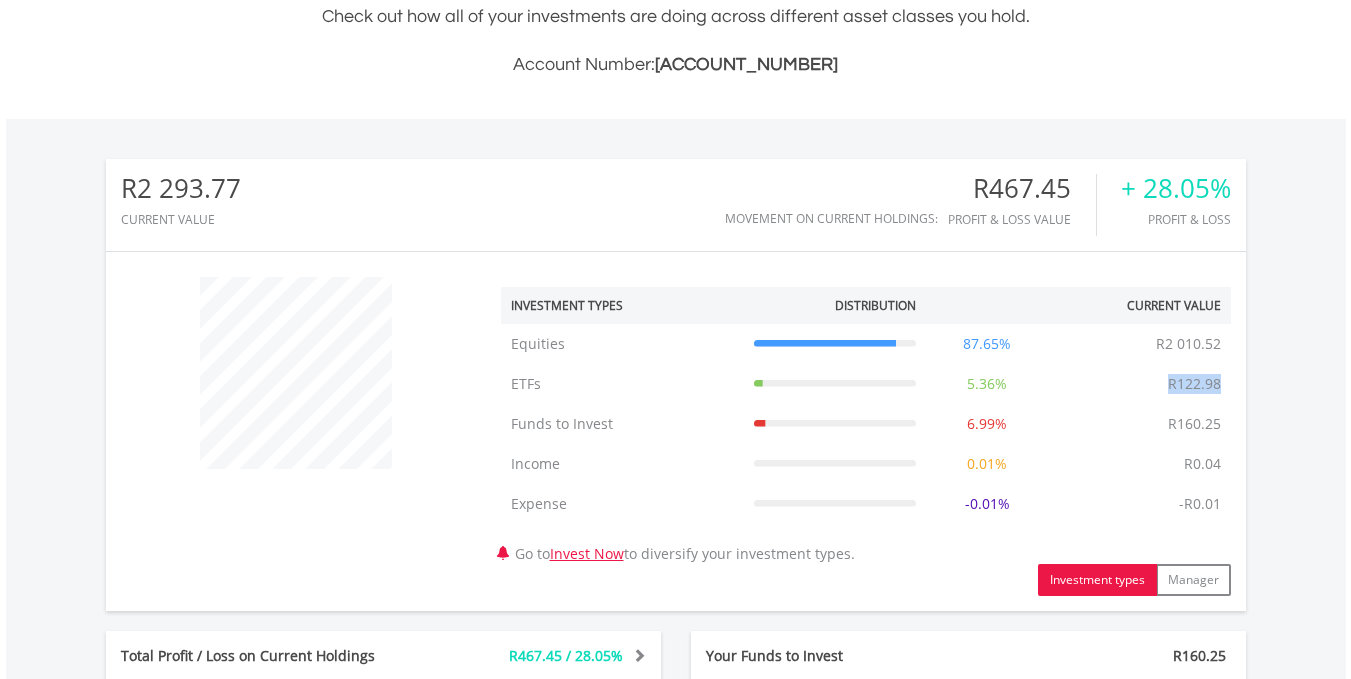 drag, startPoint x: 1220, startPoint y: 388, endPoint x: 1168, endPoint y: 386, distance: 52.03845 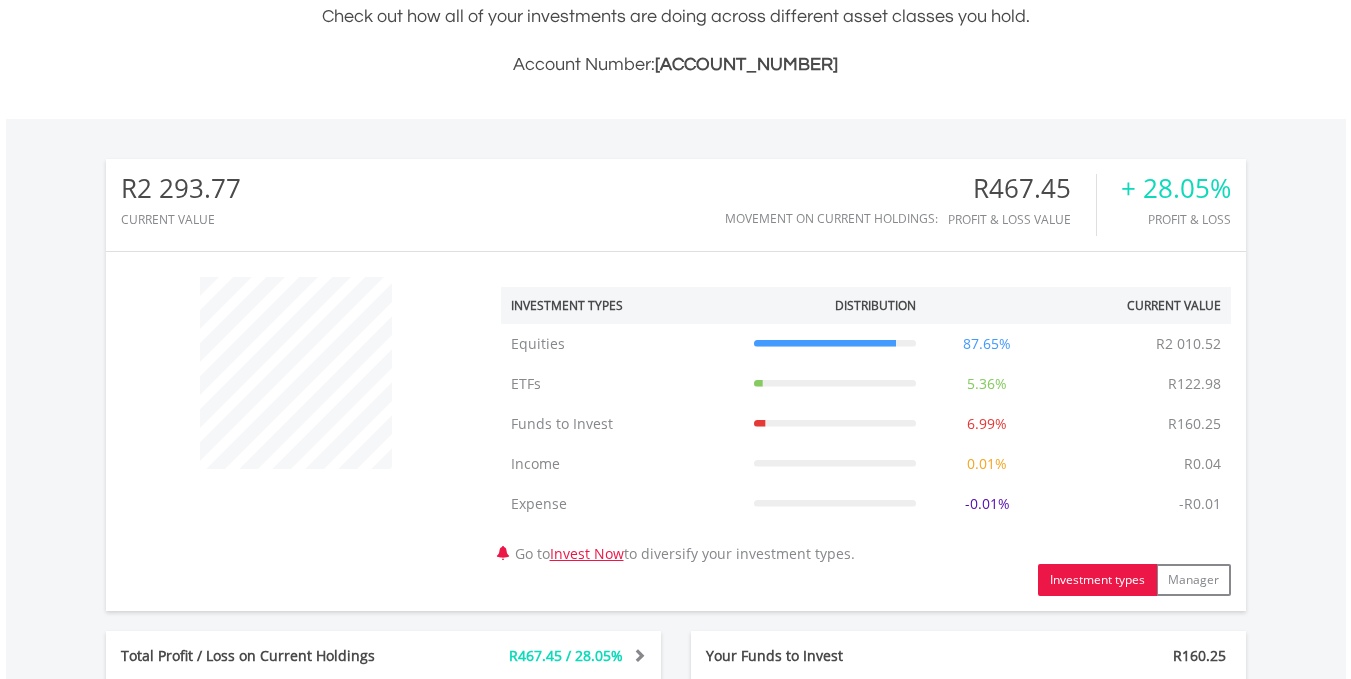 click on "Funds to Invest
Funds to Invest
R160.25
6.99%
R160.25" at bounding box center (866, 424) 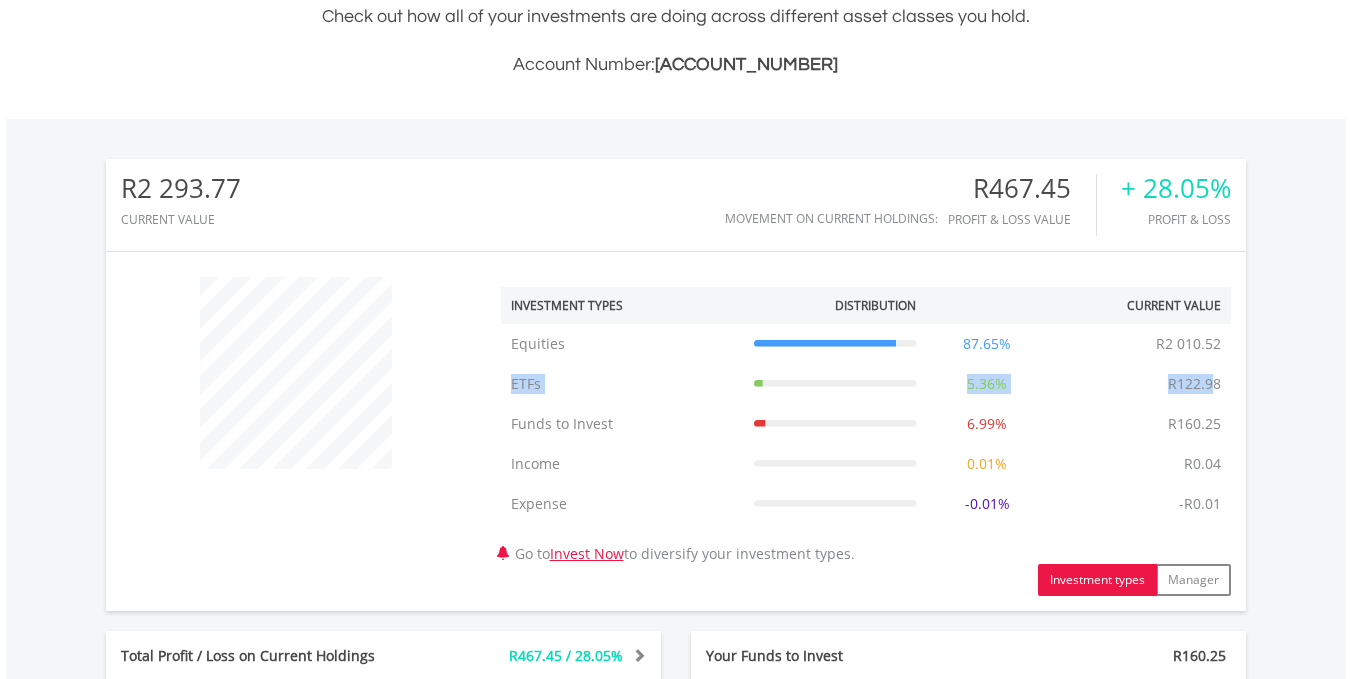 drag, startPoint x: 1216, startPoint y: 392, endPoint x: 1100, endPoint y: 388, distance: 116.06895 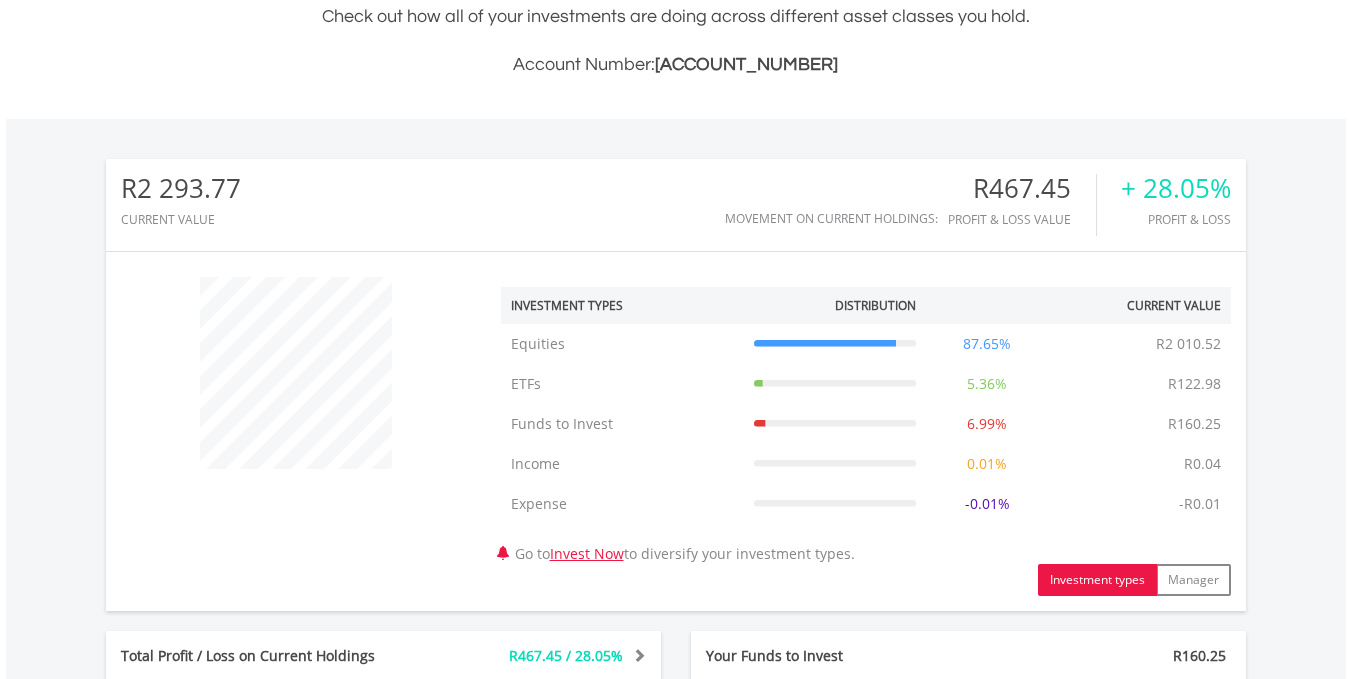 click on "ETFs
ETFs
R122.98
5.36%
R122.98" at bounding box center (866, 384) 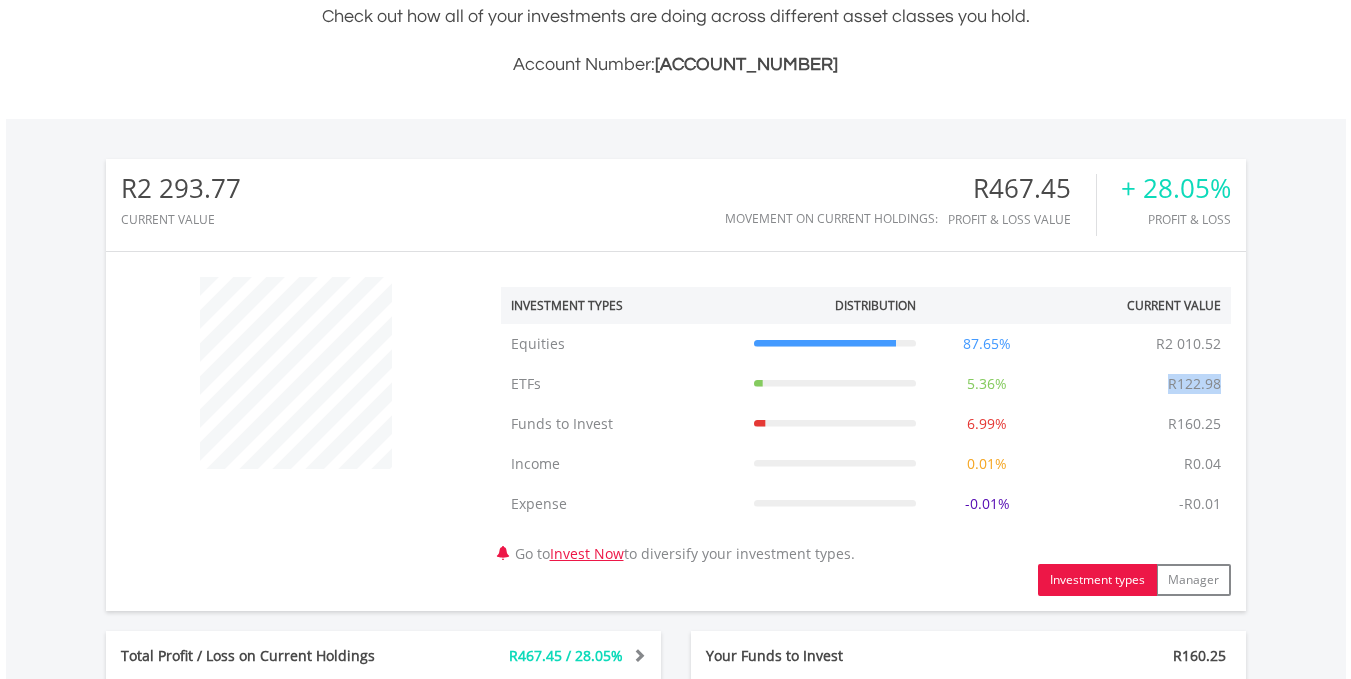 drag, startPoint x: 1223, startPoint y: 392, endPoint x: 1163, endPoint y: 401, distance: 60.671246 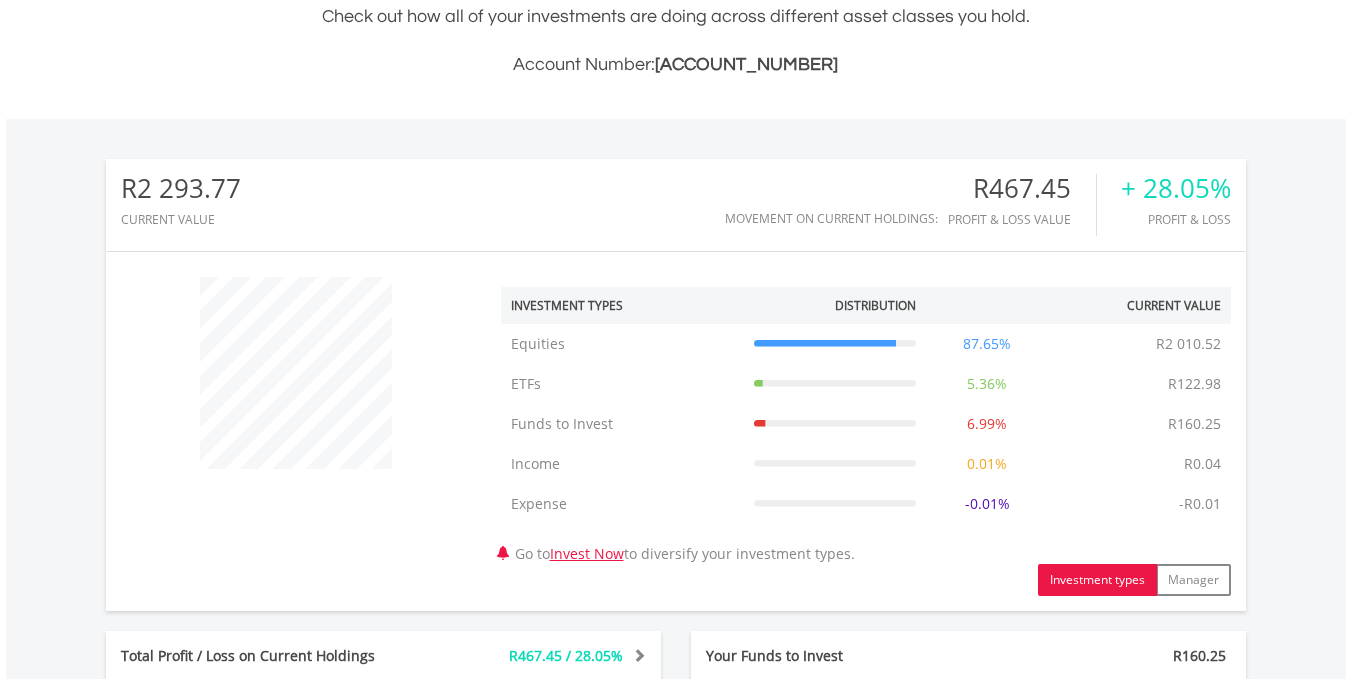 scroll, scrollTop: 0, scrollLeft: 0, axis: both 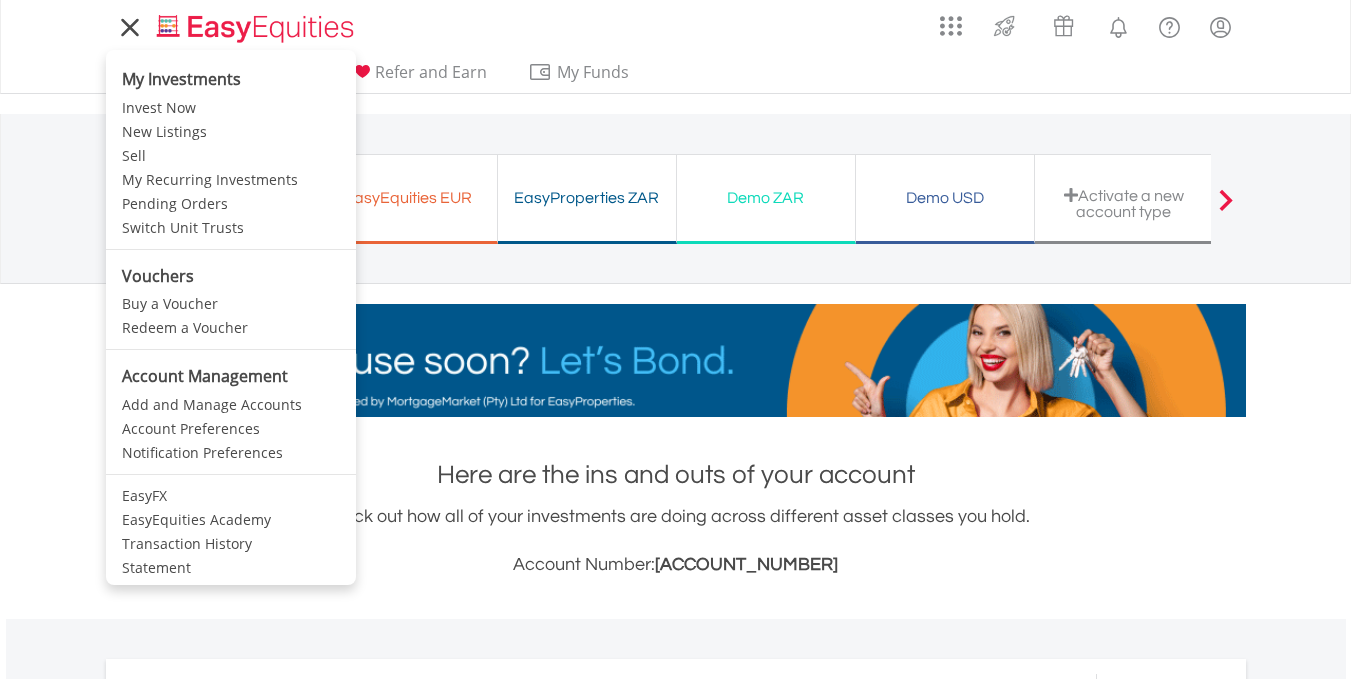 click 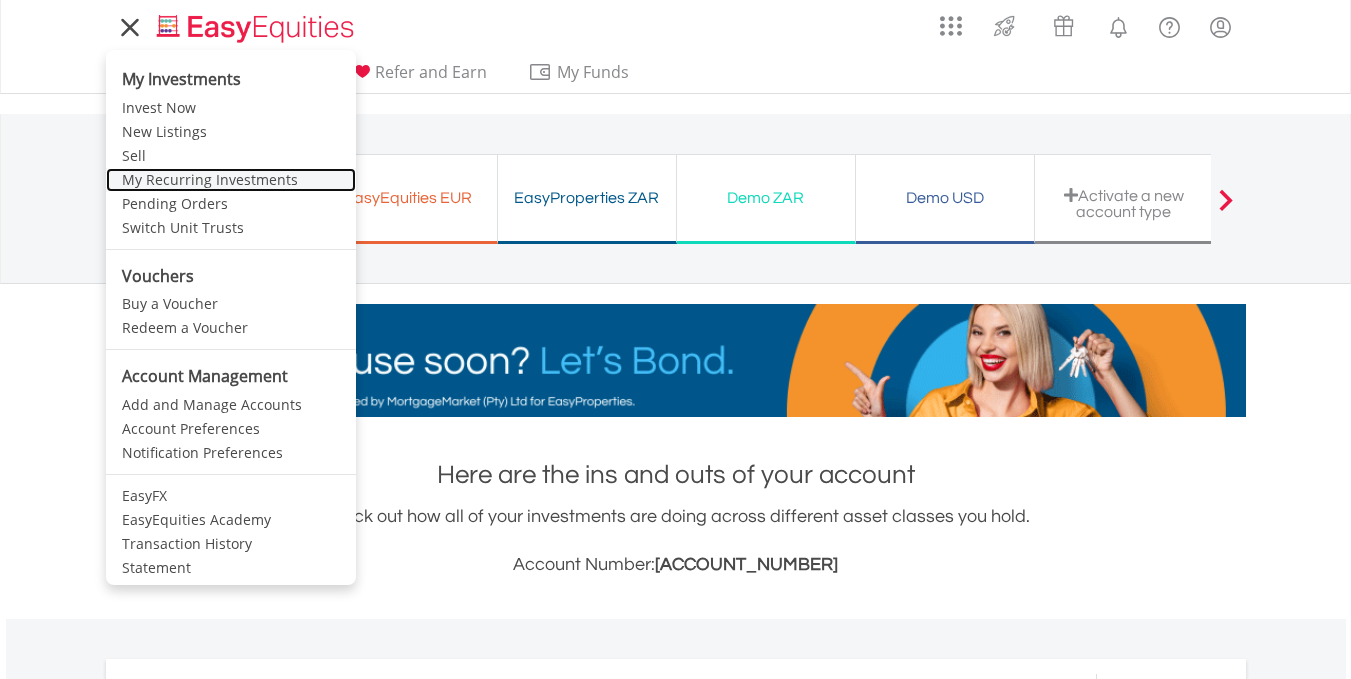 click on "My Recurring Investments" at bounding box center [231, 180] 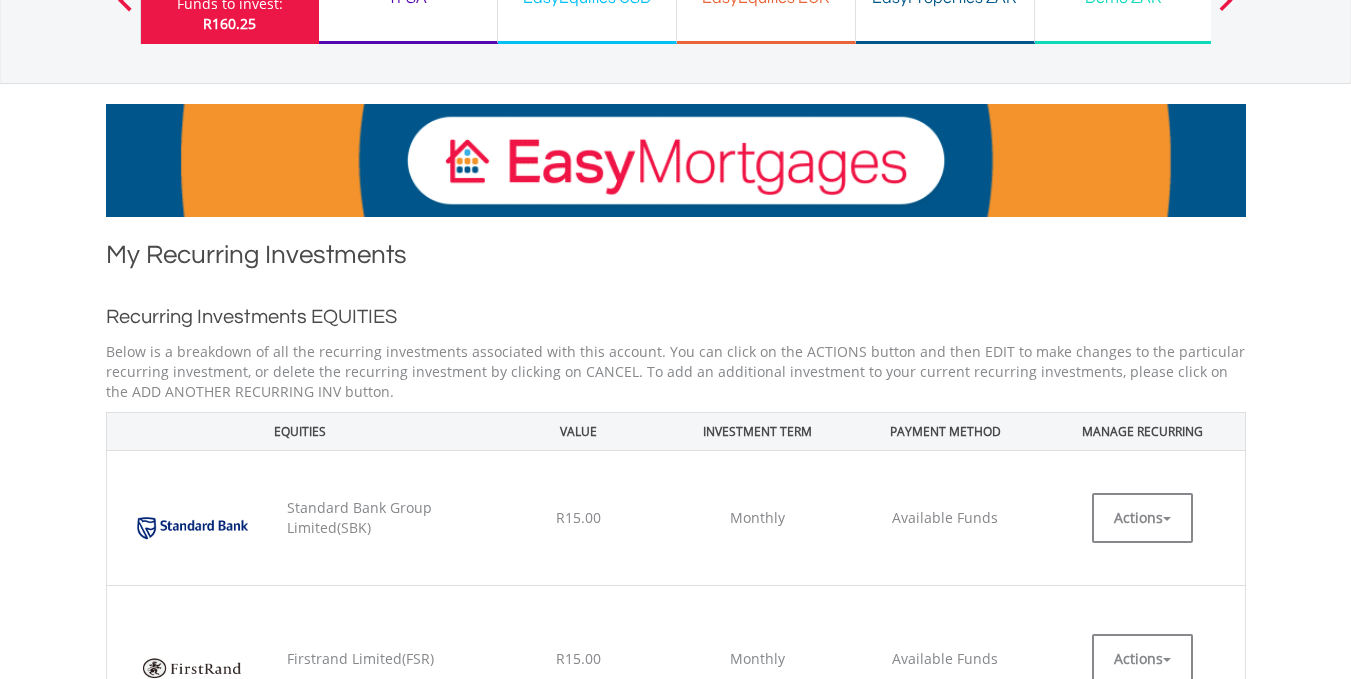 scroll, scrollTop: 100, scrollLeft: 0, axis: vertical 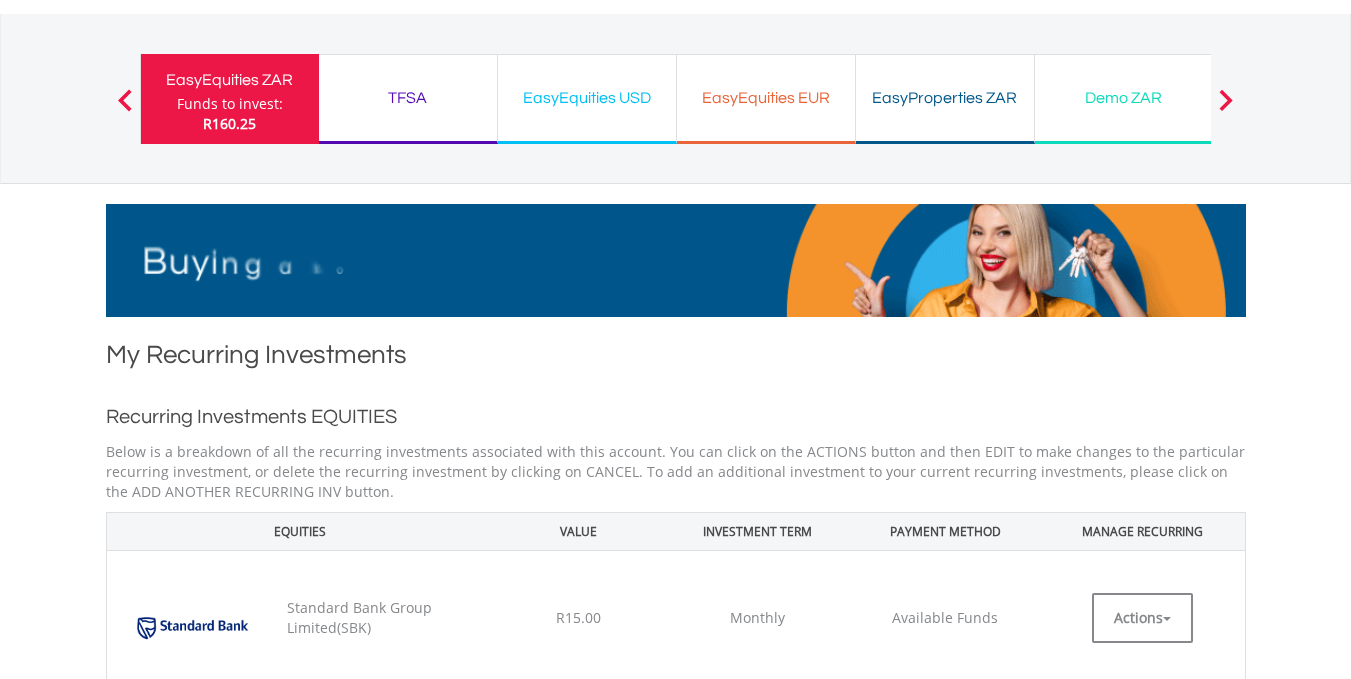 click on "TFSA
Funds to invest:
R160.25" at bounding box center [408, 99] 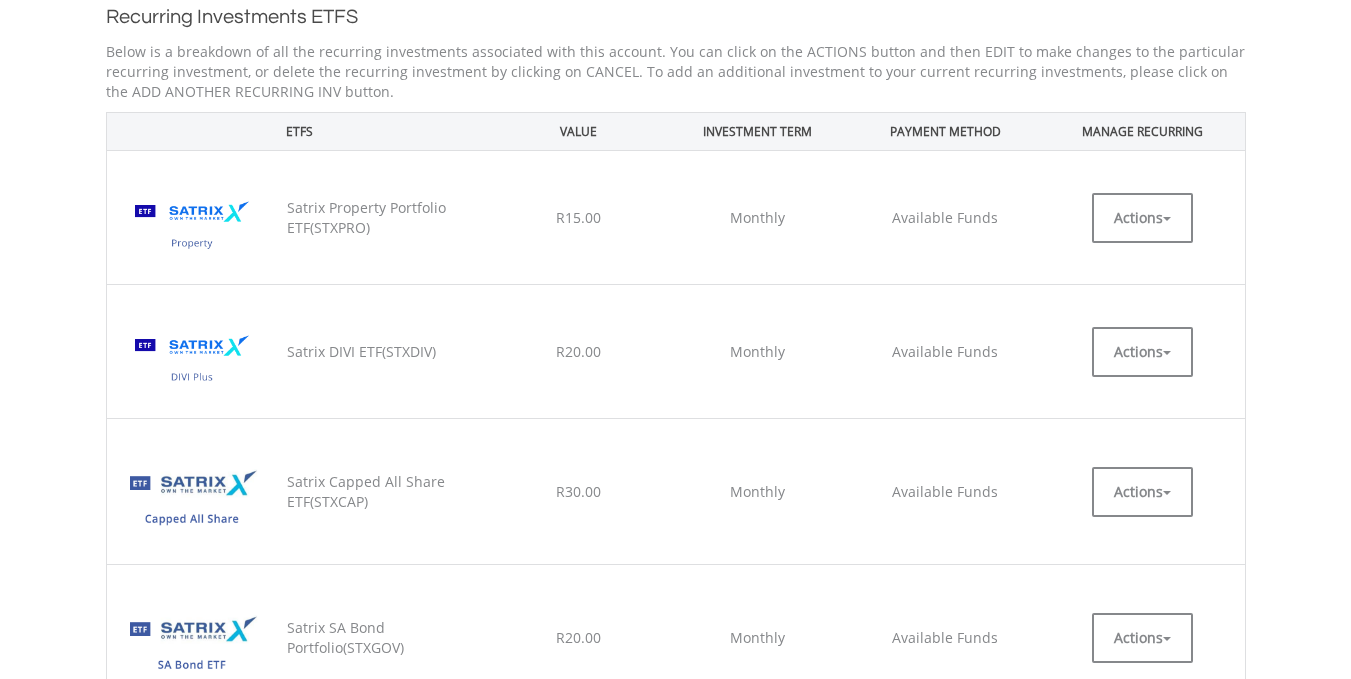 scroll, scrollTop: 0, scrollLeft: 0, axis: both 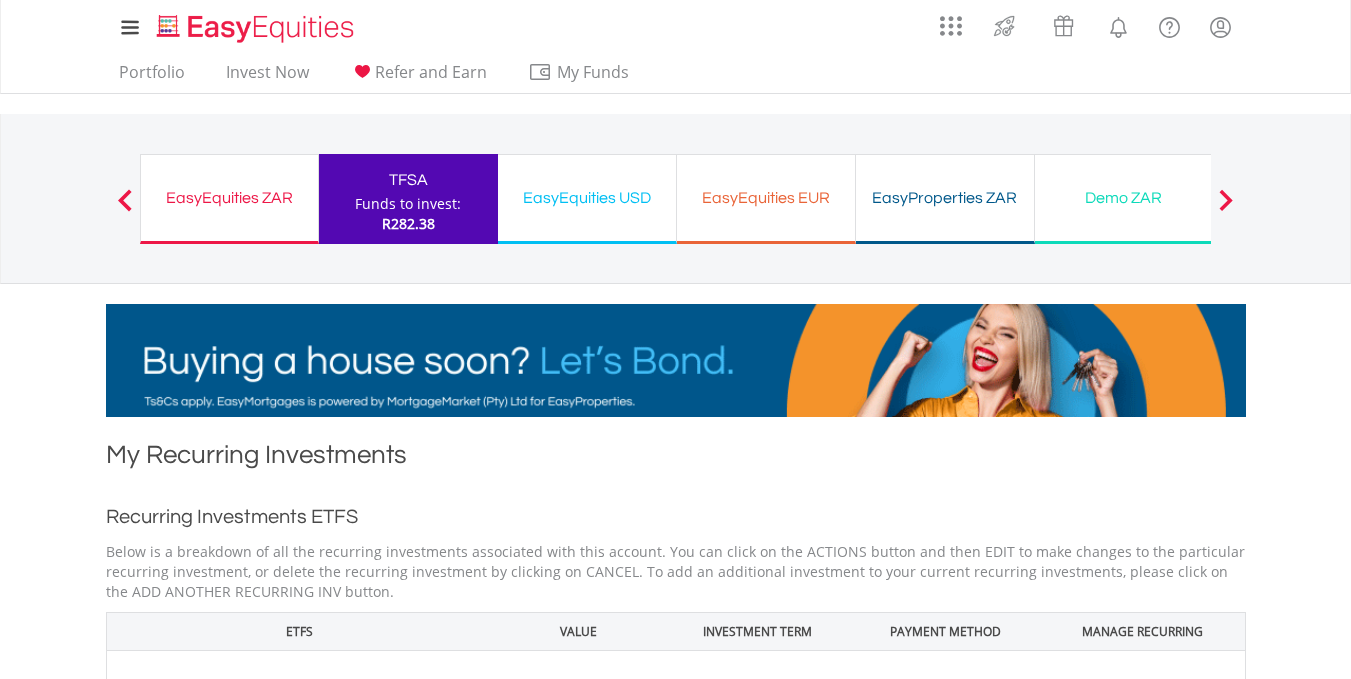 click on "EasyEquities USD
Funds to invest:
R282.38" at bounding box center [587, 199] 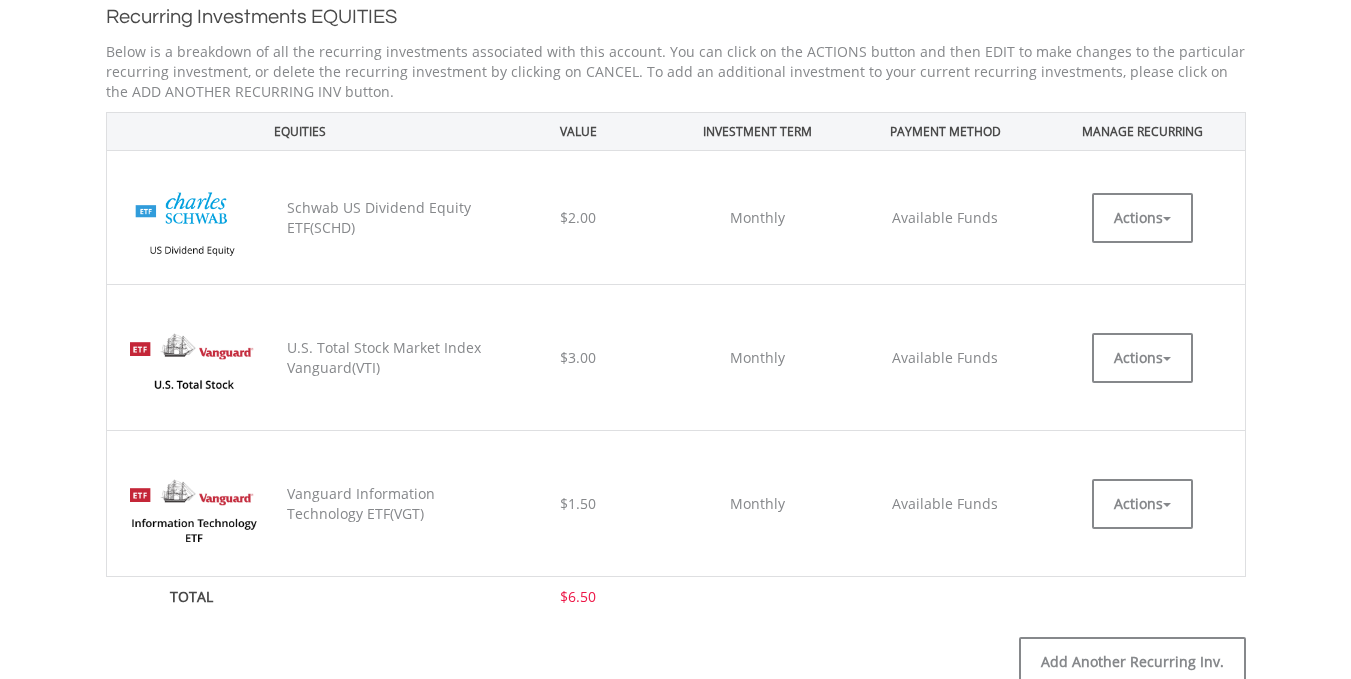 scroll, scrollTop: 0, scrollLeft: 0, axis: both 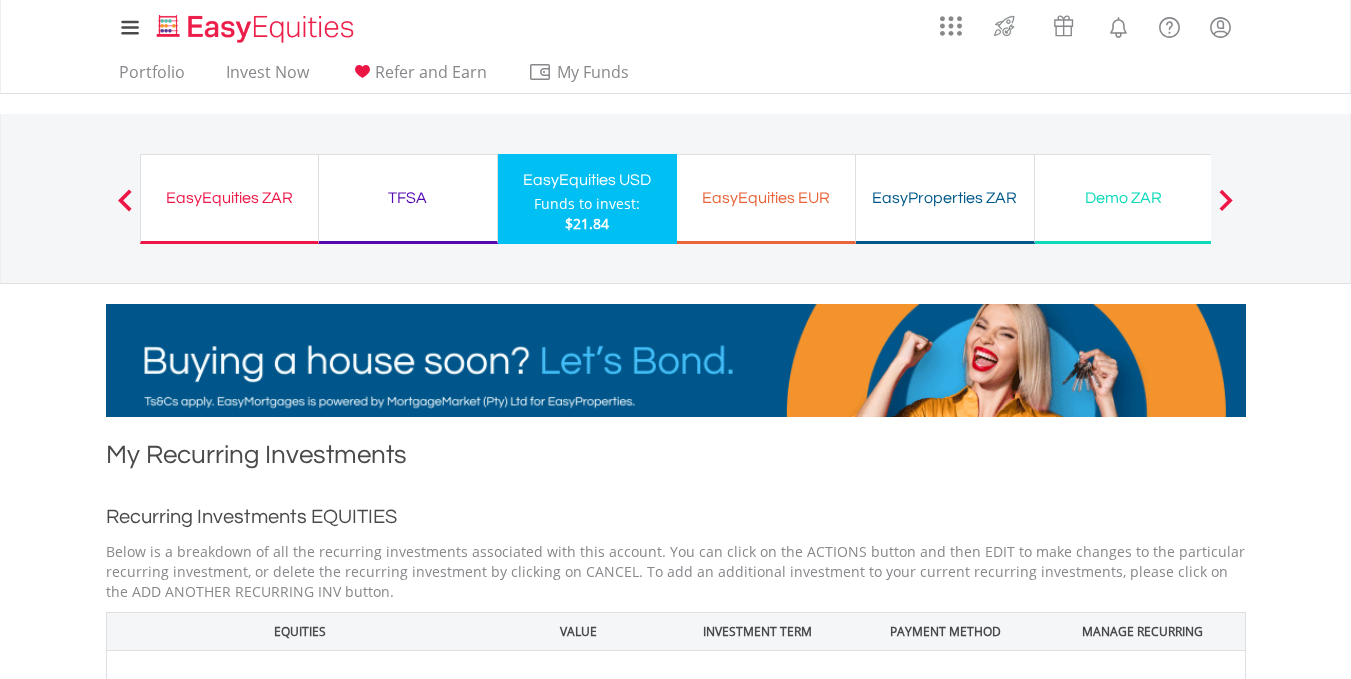 click on "EasyEquities ZAR
Funds to invest:
$21.84" at bounding box center [229, 199] 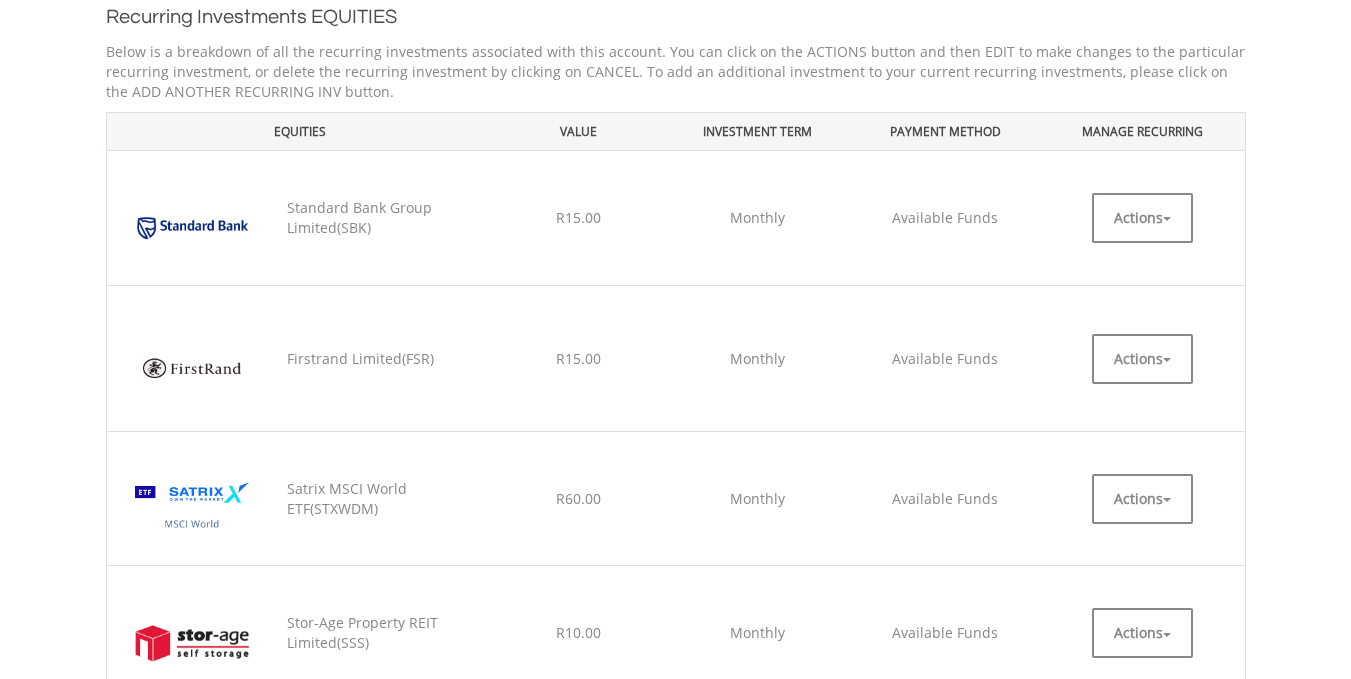 scroll, scrollTop: 600, scrollLeft: 0, axis: vertical 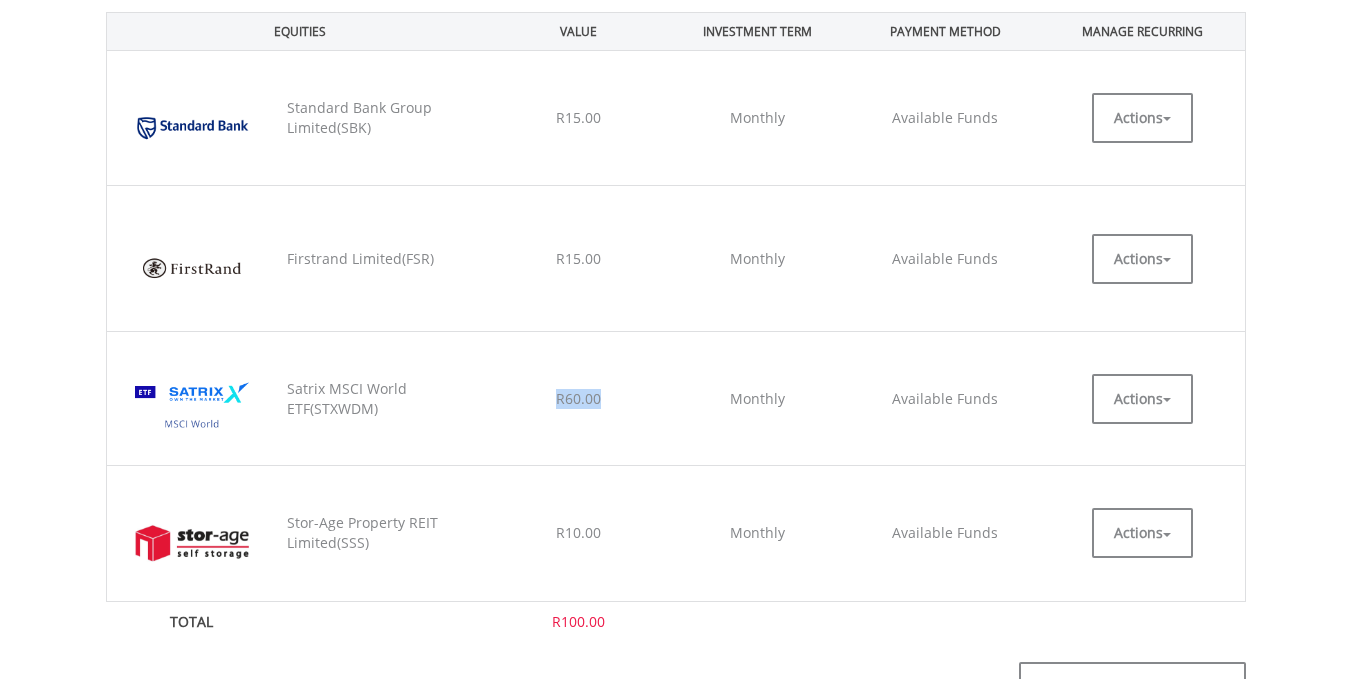 drag, startPoint x: 642, startPoint y: 397, endPoint x: 555, endPoint y: 410, distance: 87.965904 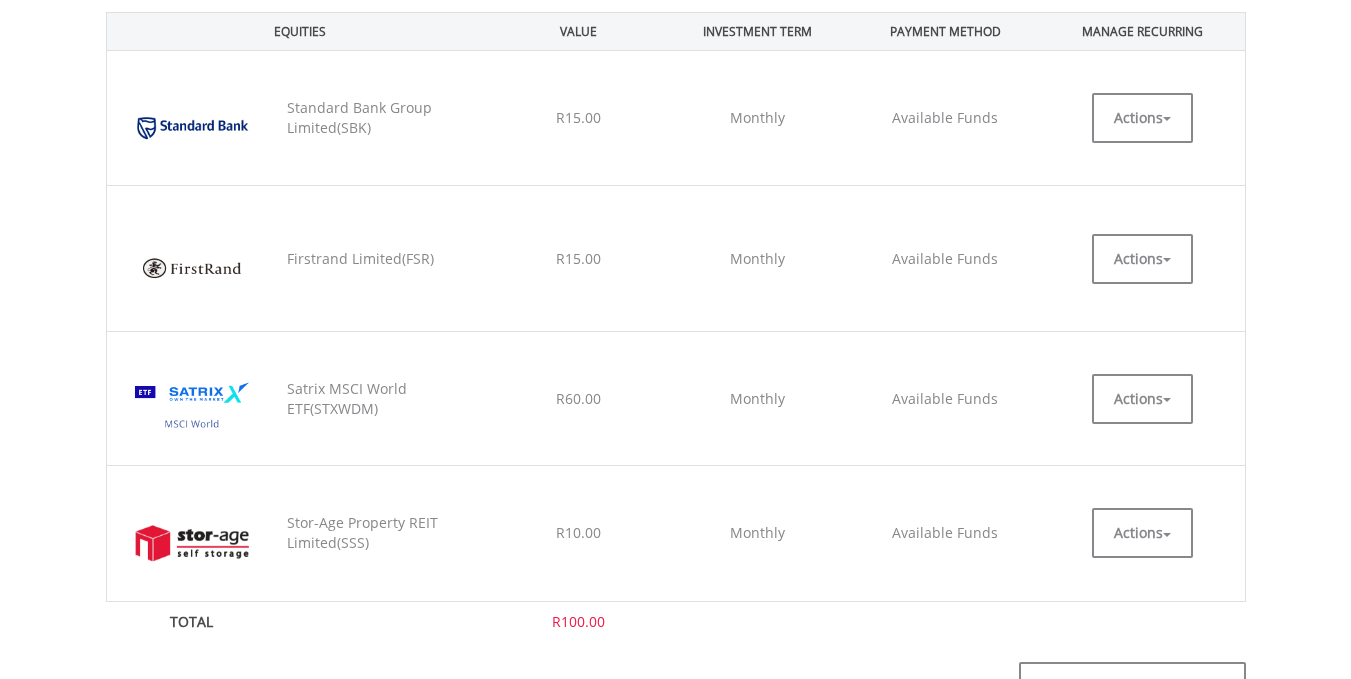 scroll, scrollTop: 0, scrollLeft: 0, axis: both 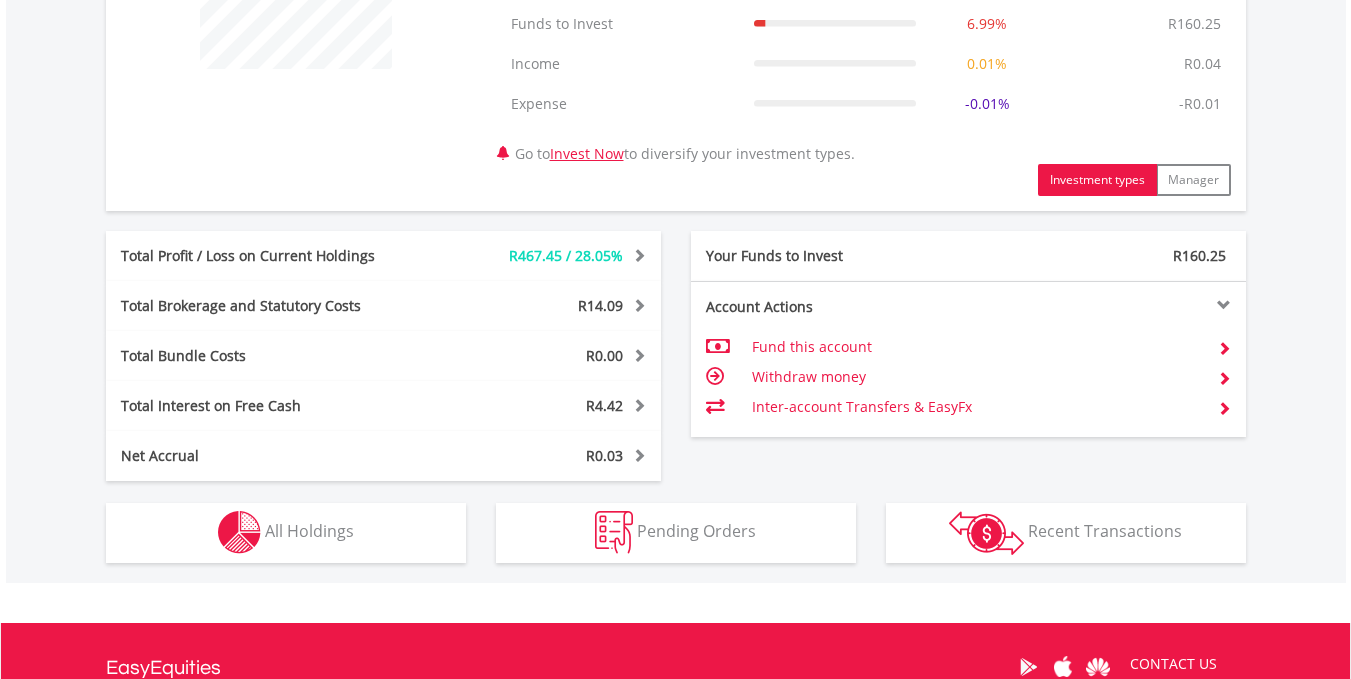 click at bounding box center [636, 455] 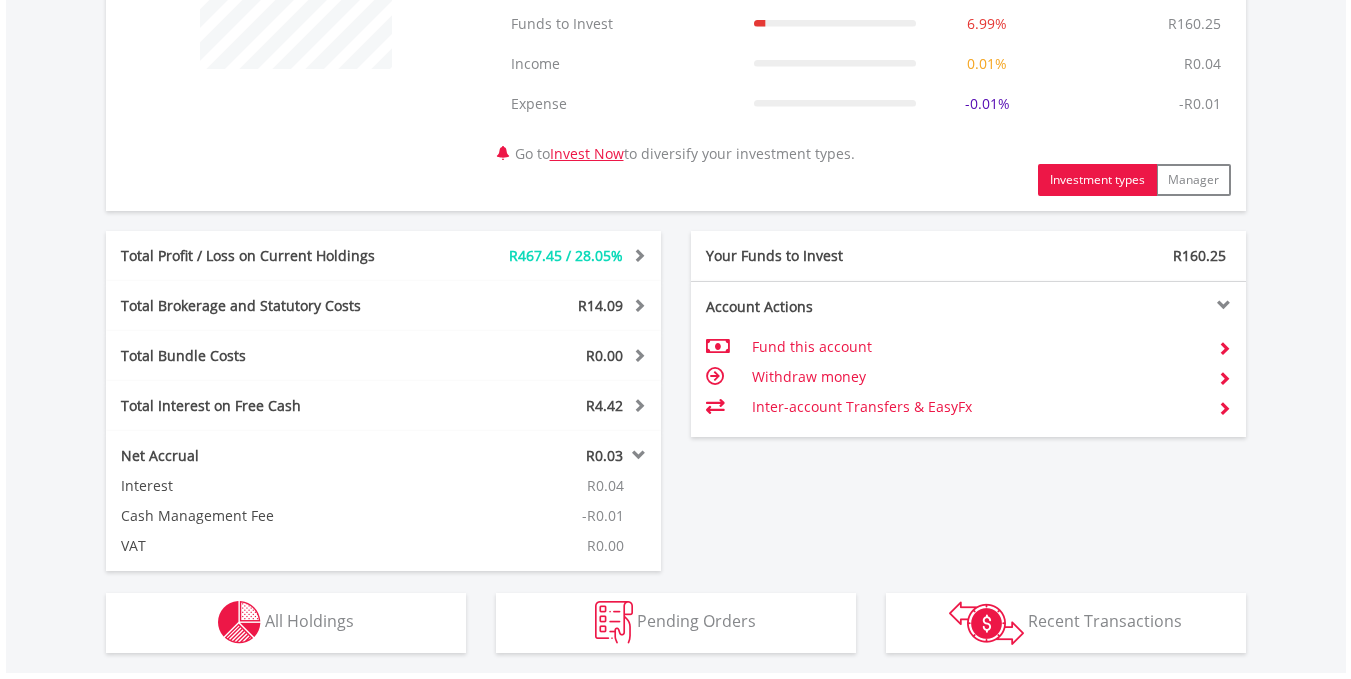 click at bounding box center (636, 455) 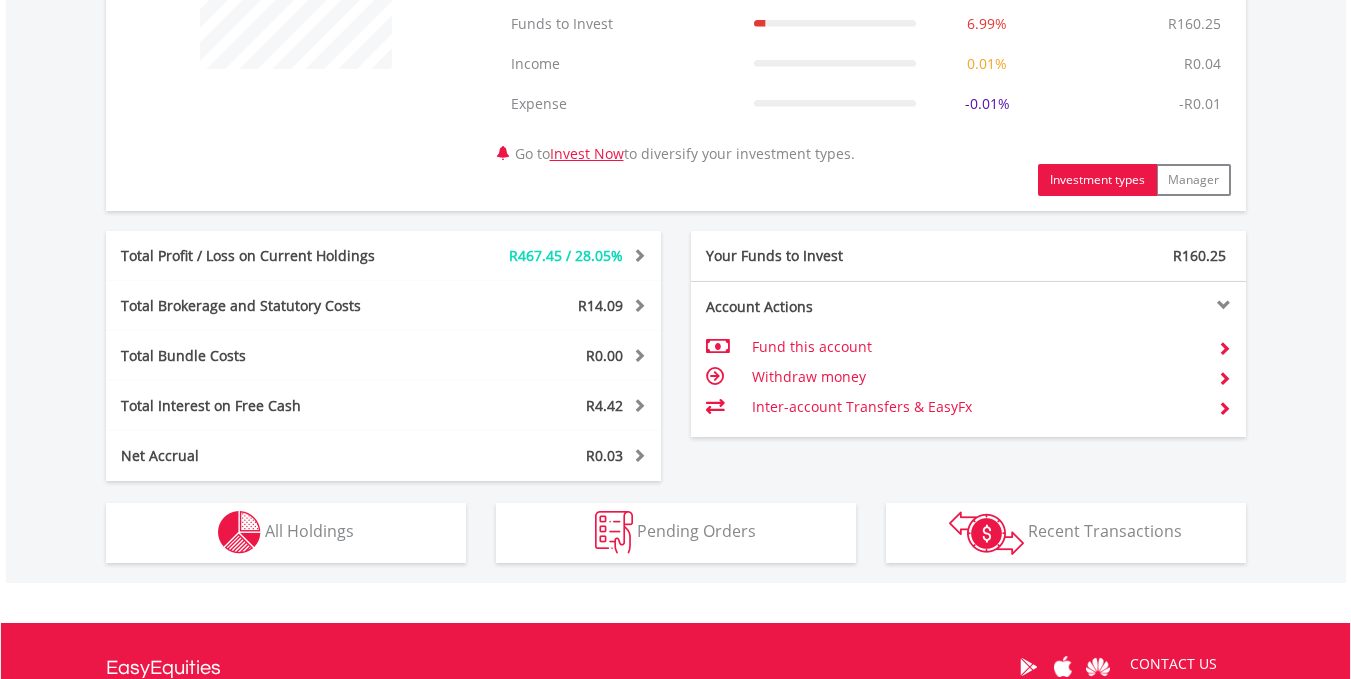 click at bounding box center [636, 405] 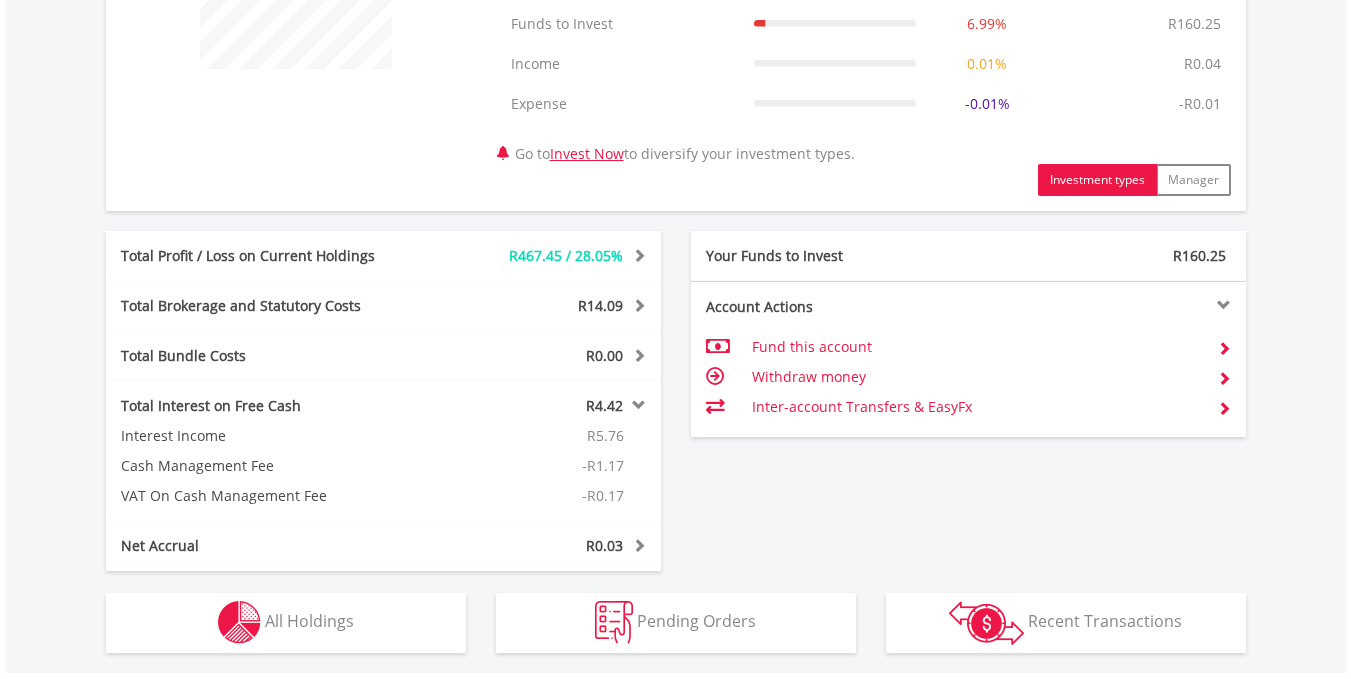 click at bounding box center [636, 405] 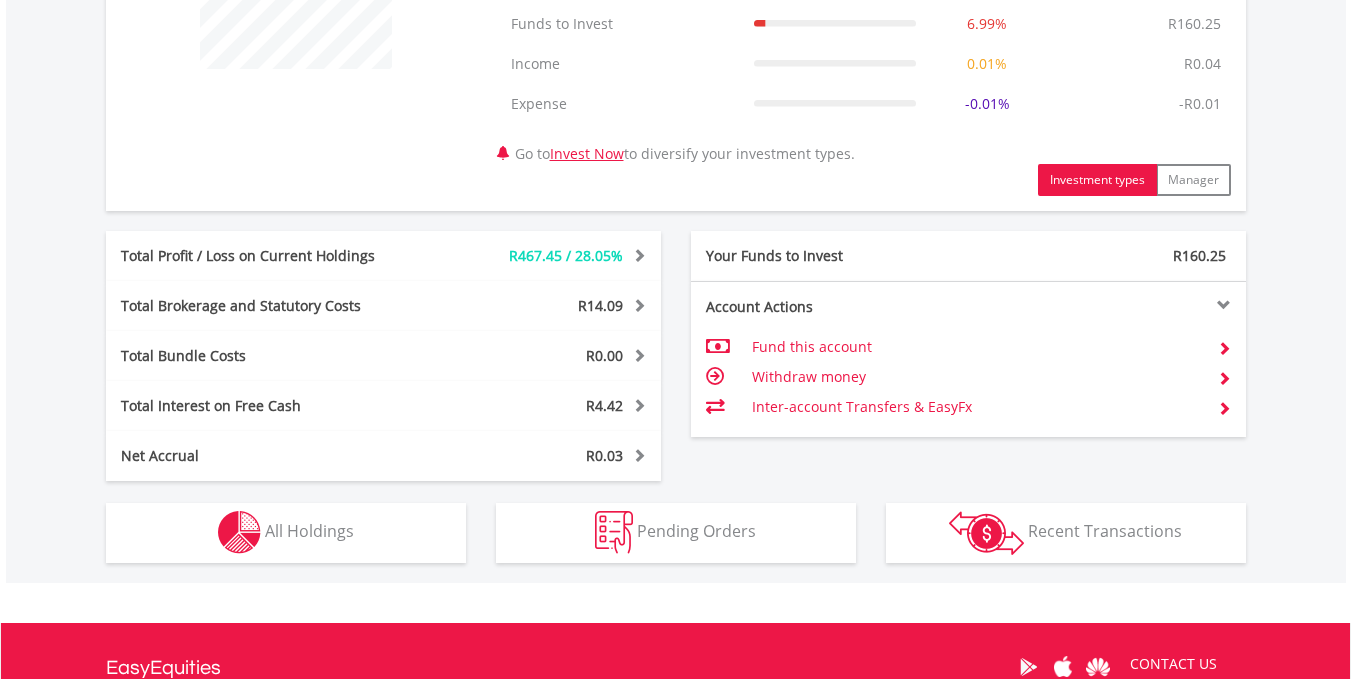 click at bounding box center (636, 405) 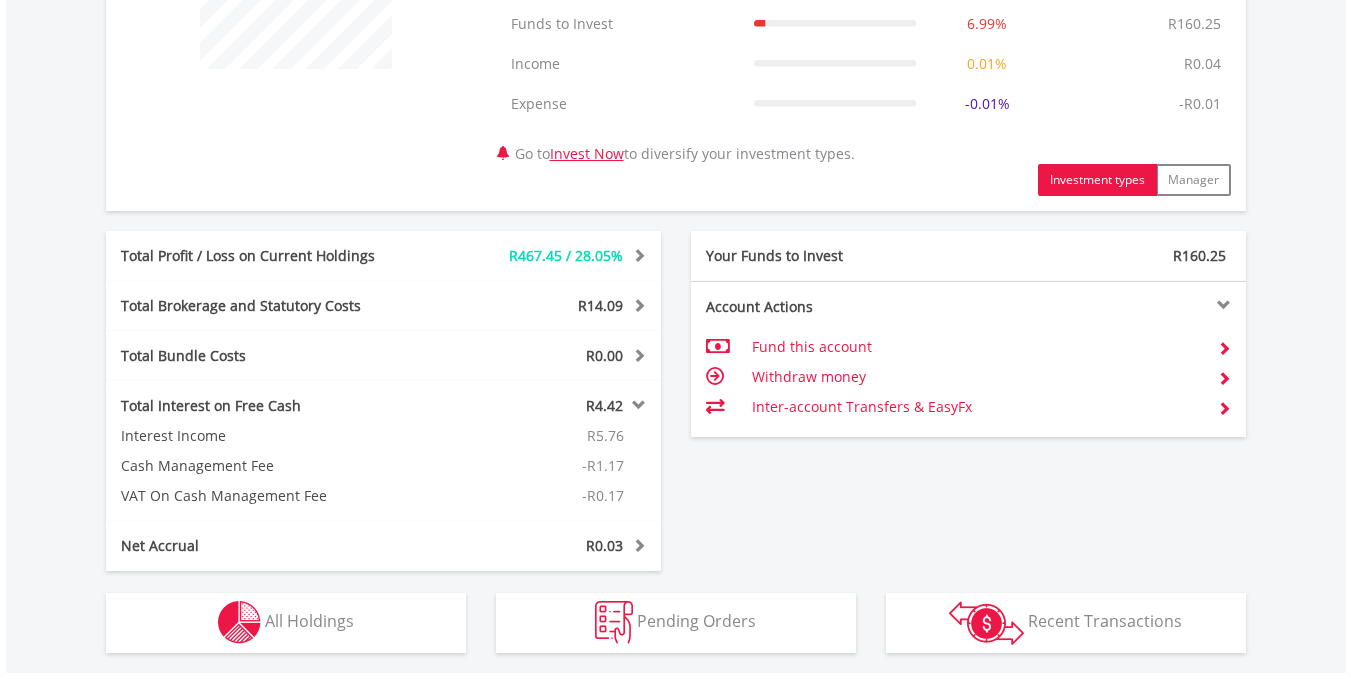 click at bounding box center [636, 405] 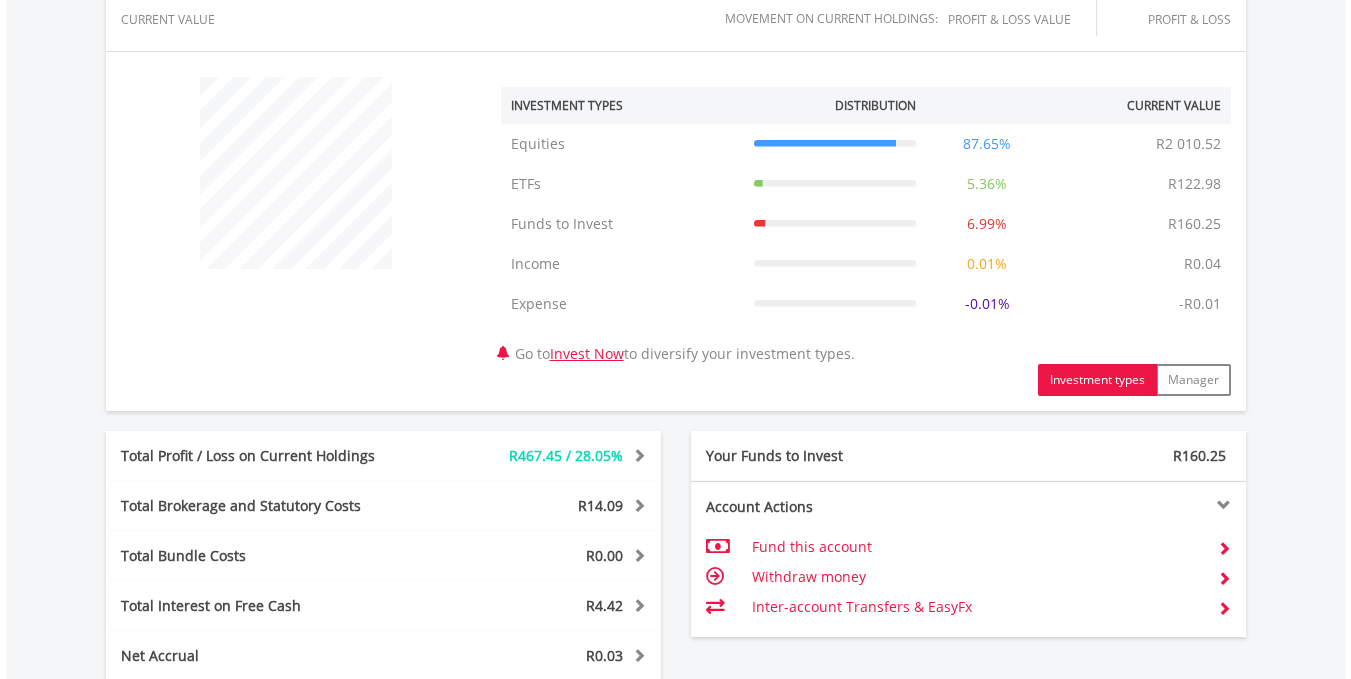 scroll, scrollTop: 0, scrollLeft: 0, axis: both 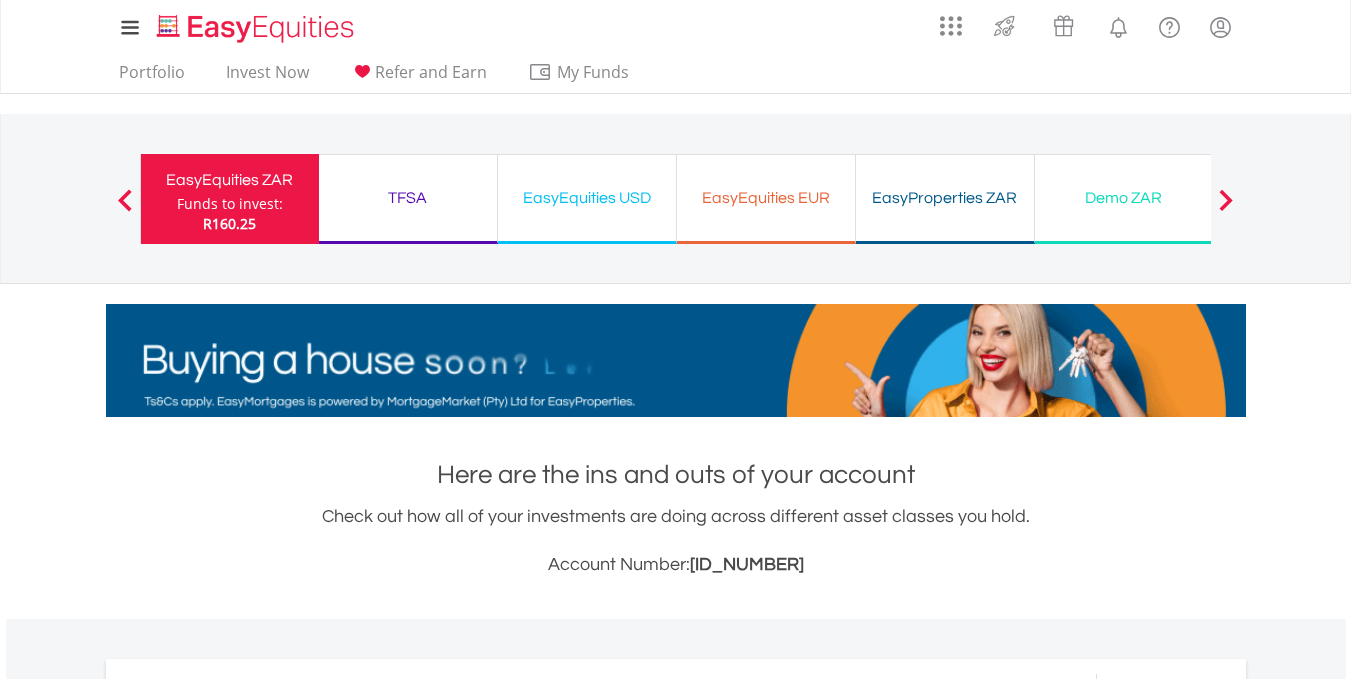 click on "TFSA" at bounding box center [408, 198] 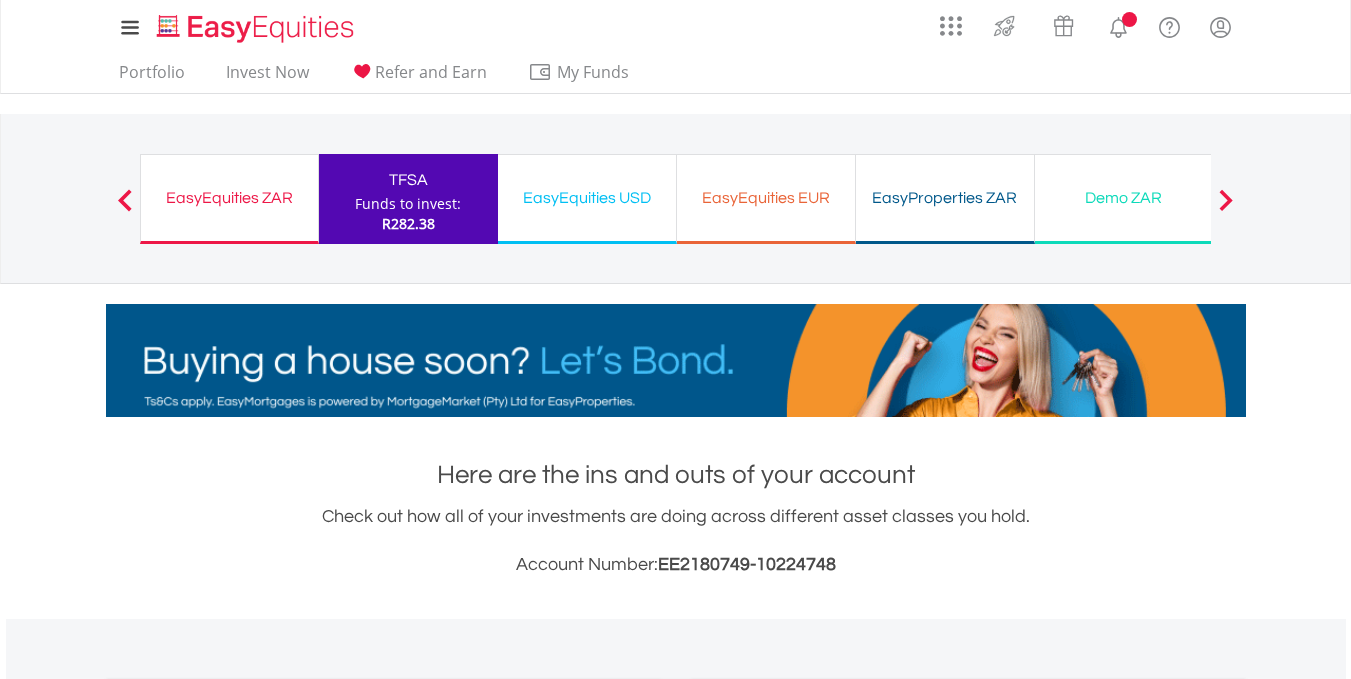 scroll, scrollTop: 0, scrollLeft: 0, axis: both 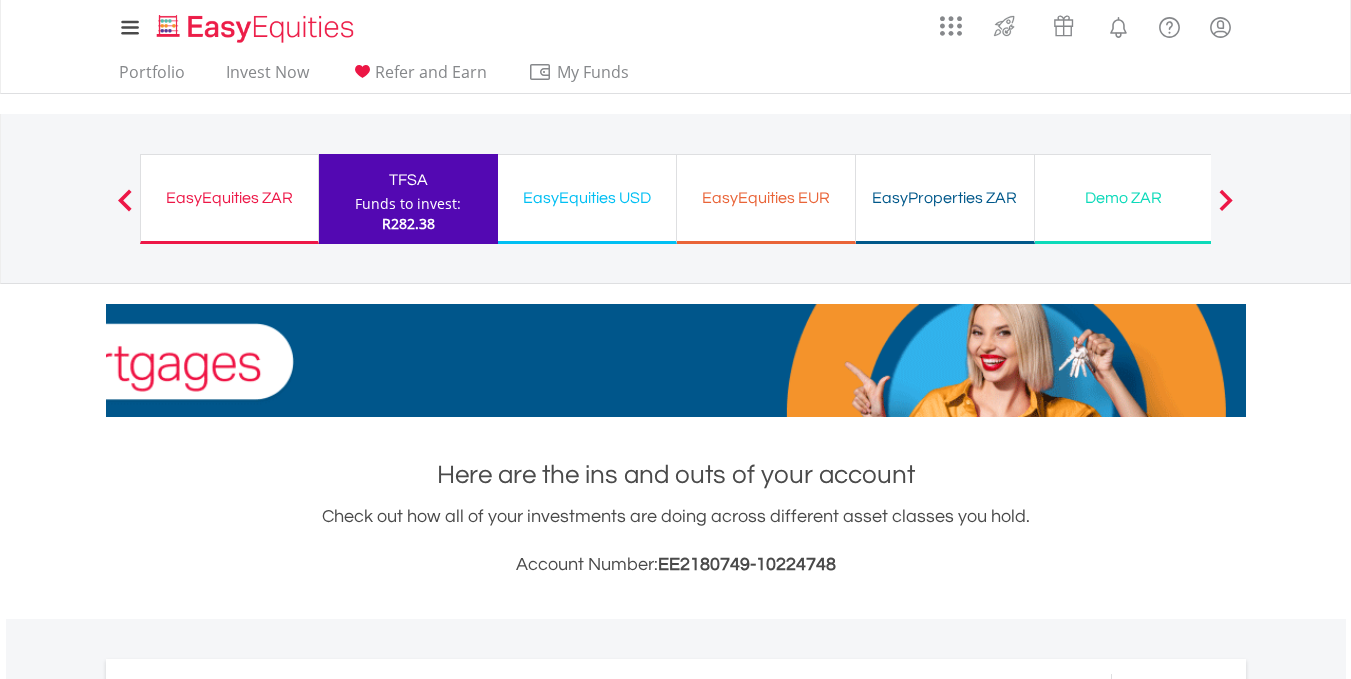 click on "EasyEquities ZAR" at bounding box center (229, 198) 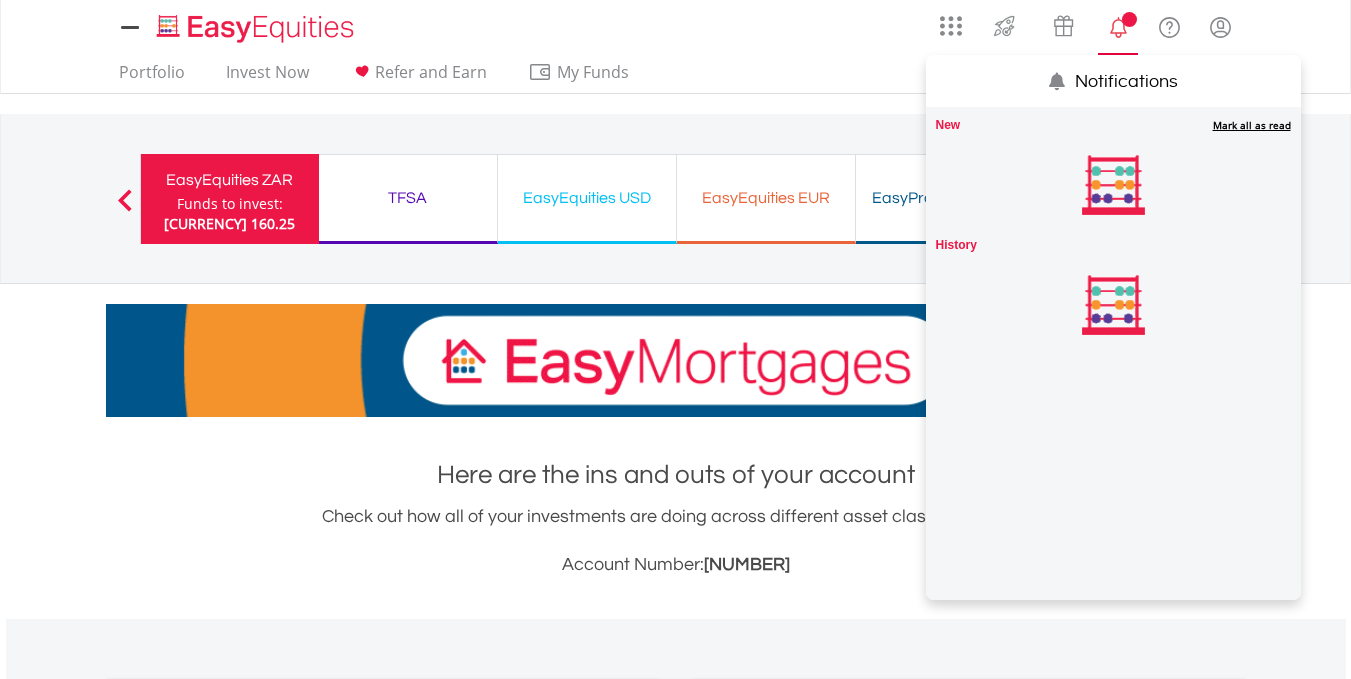 scroll, scrollTop: 0, scrollLeft: 0, axis: both 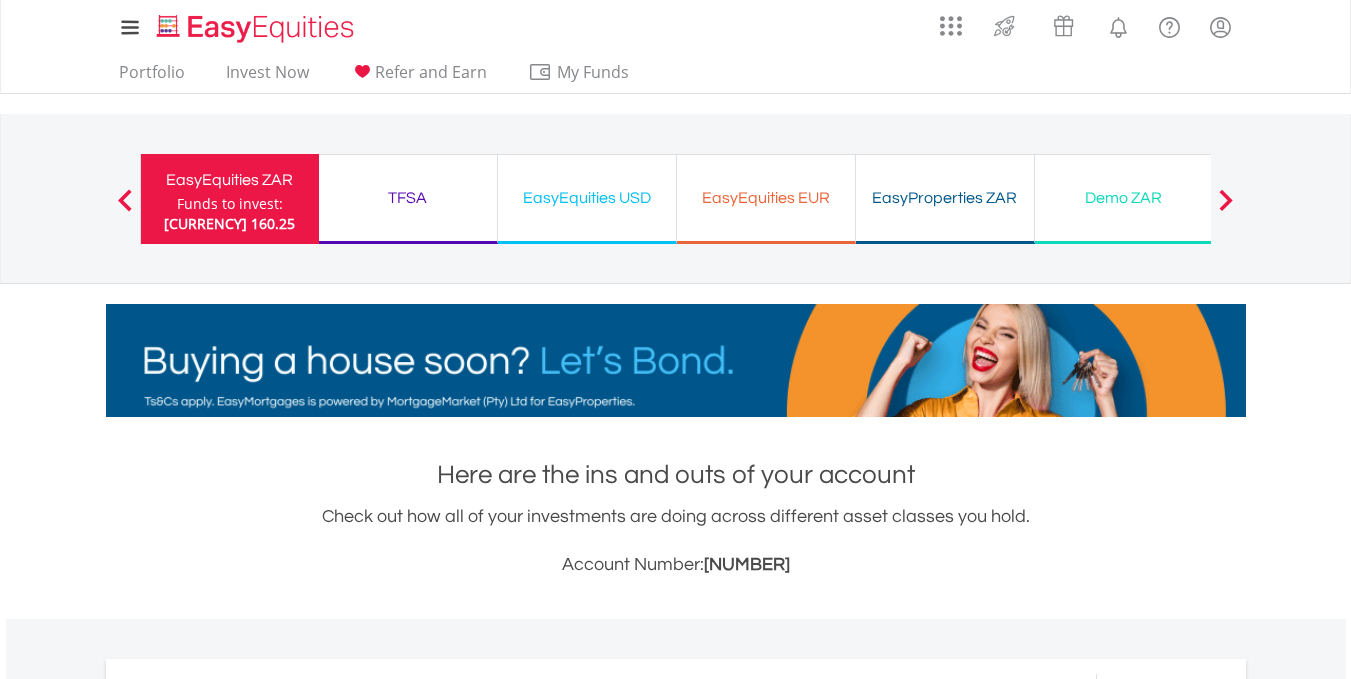 click on "TFSA" at bounding box center (408, 198) 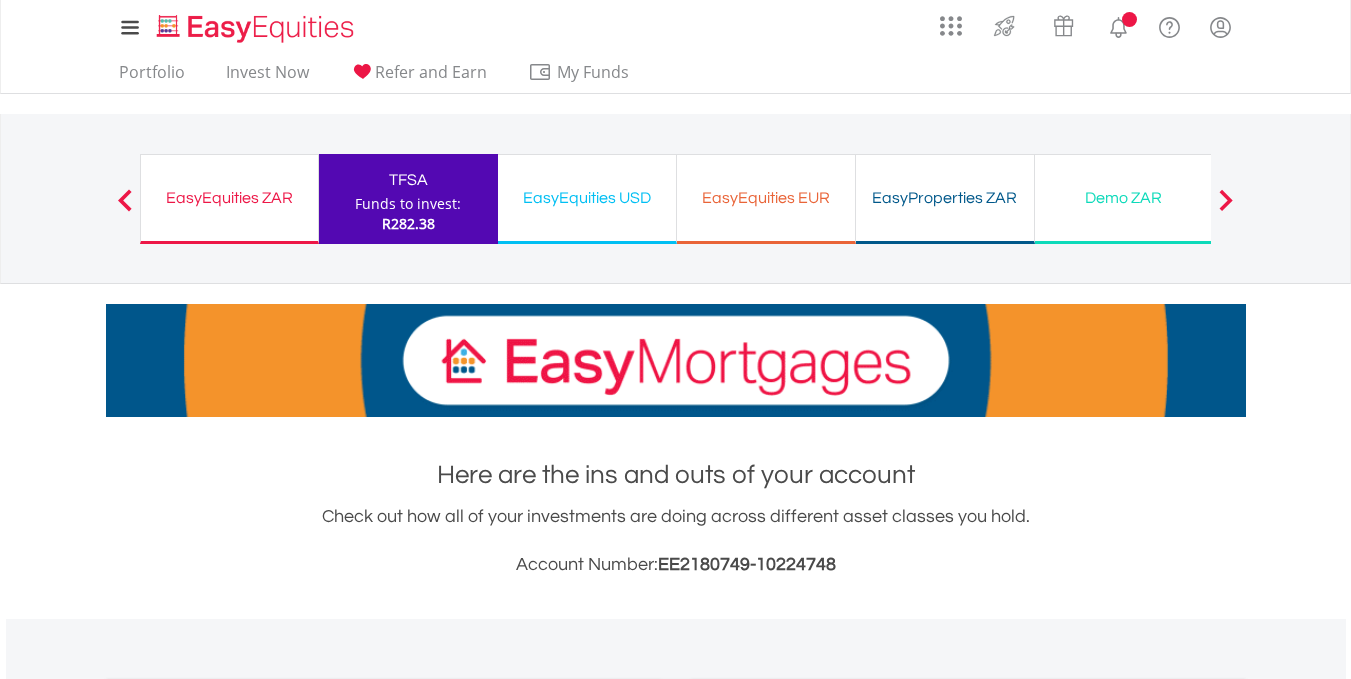 scroll, scrollTop: 500, scrollLeft: 0, axis: vertical 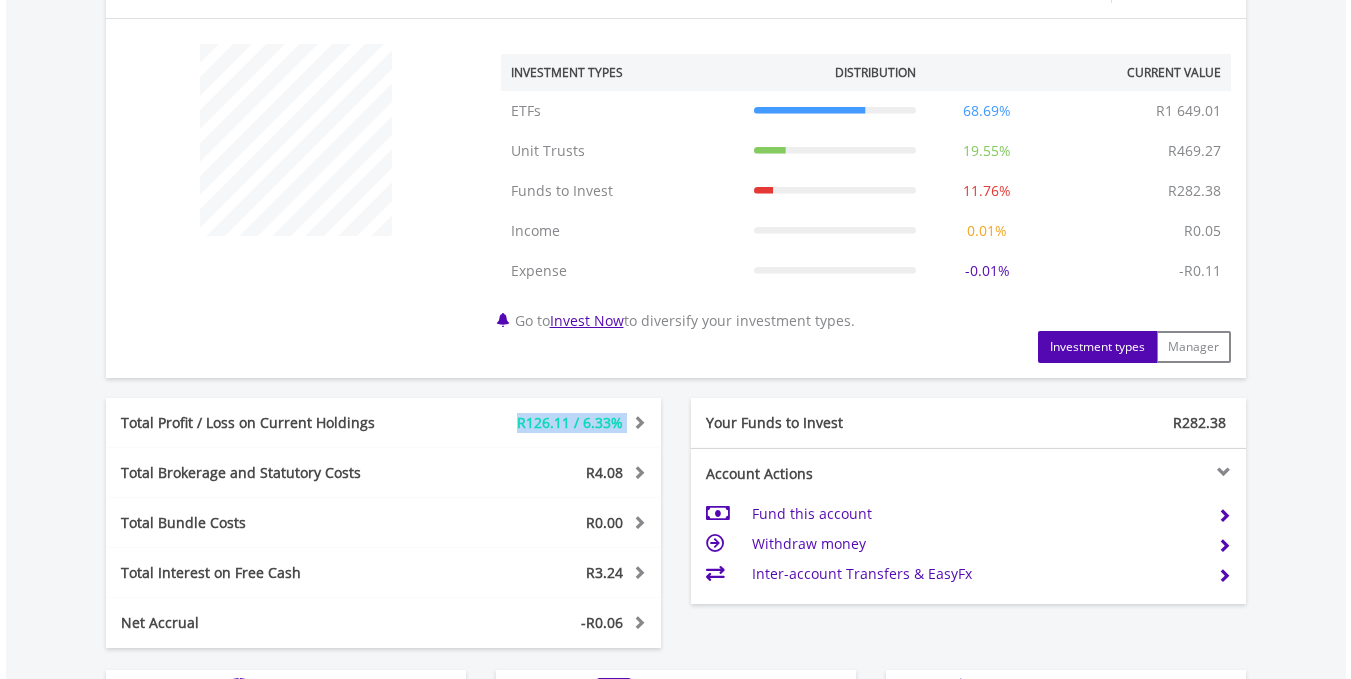 drag, startPoint x: 505, startPoint y: 433, endPoint x: 626, endPoint y: 423, distance: 121.41252 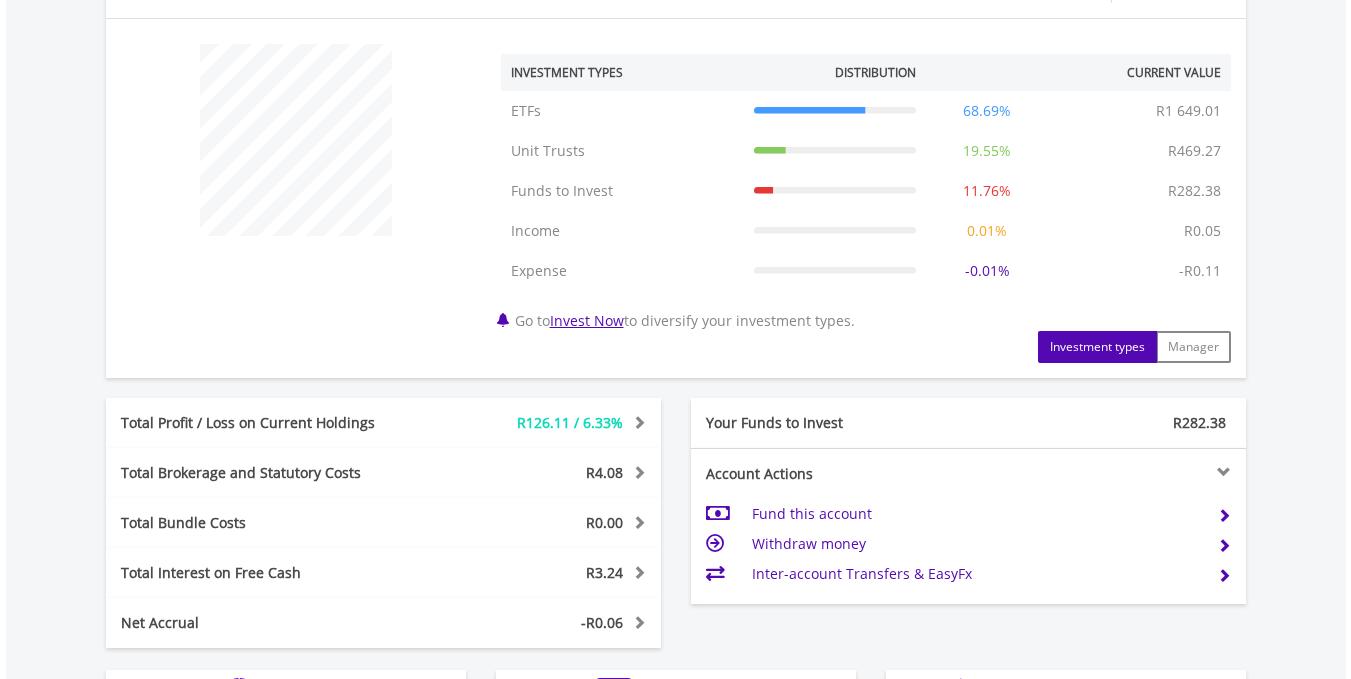 click on "﻿
Investment Types
Distribution
Current Value
Show All
ETFs
ETFs
R1 649.01
68.69%
R1 649.01
Unit Trusts
Unit Trusts
R469.27
19.55%
R469.27
R282.38" at bounding box center [676, 198] 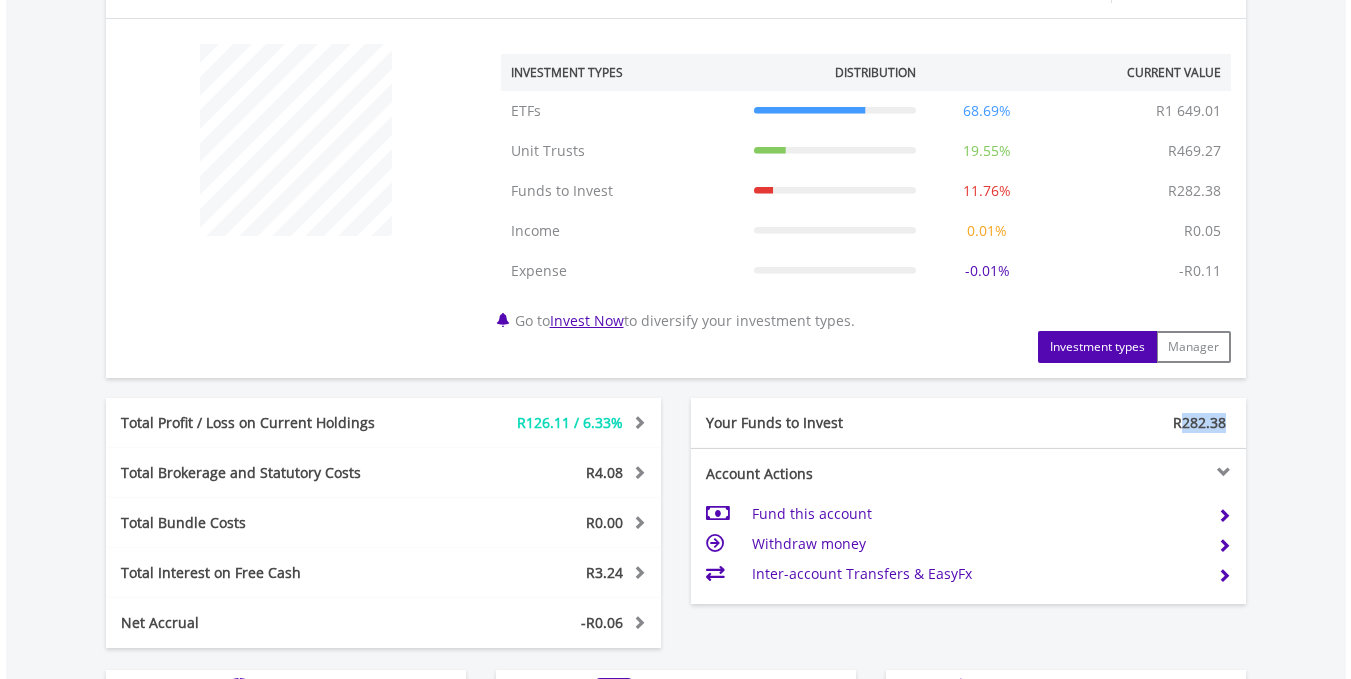 drag, startPoint x: 1179, startPoint y: 425, endPoint x: 1228, endPoint y: 418, distance: 49.497475 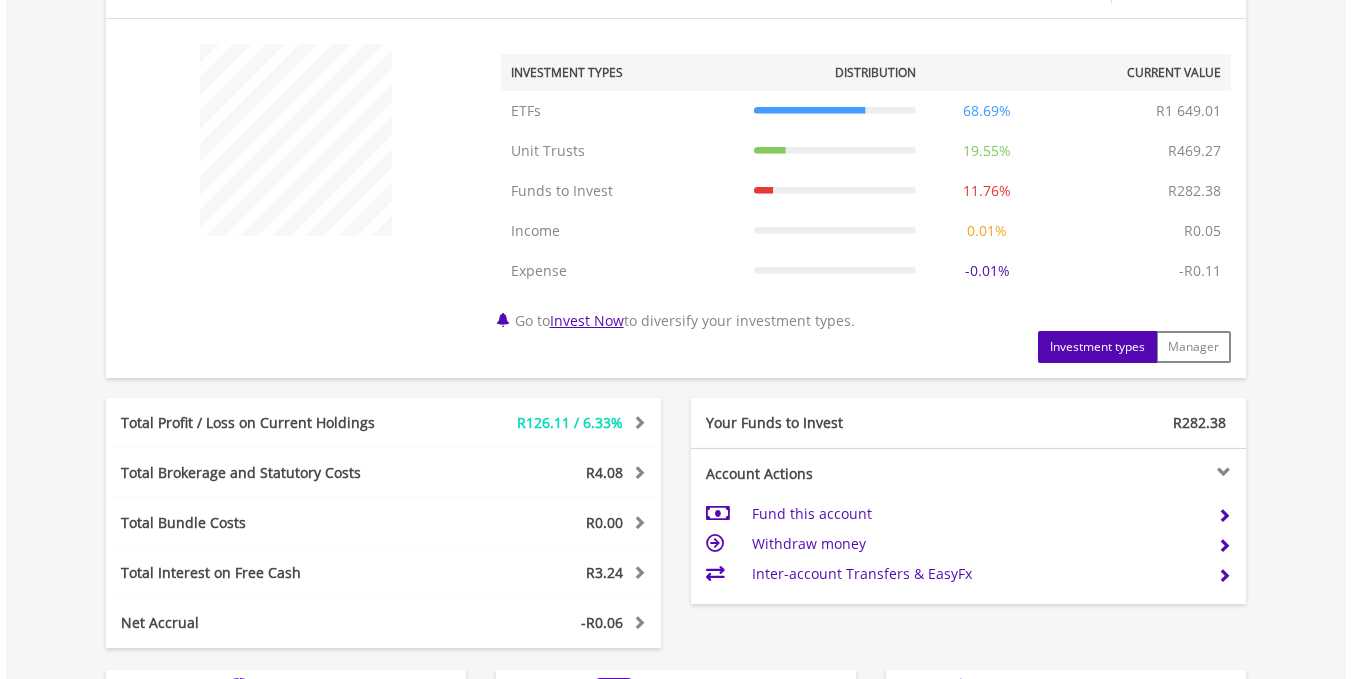 click on "Your Funds to Invest
R282.38" at bounding box center (968, 423) 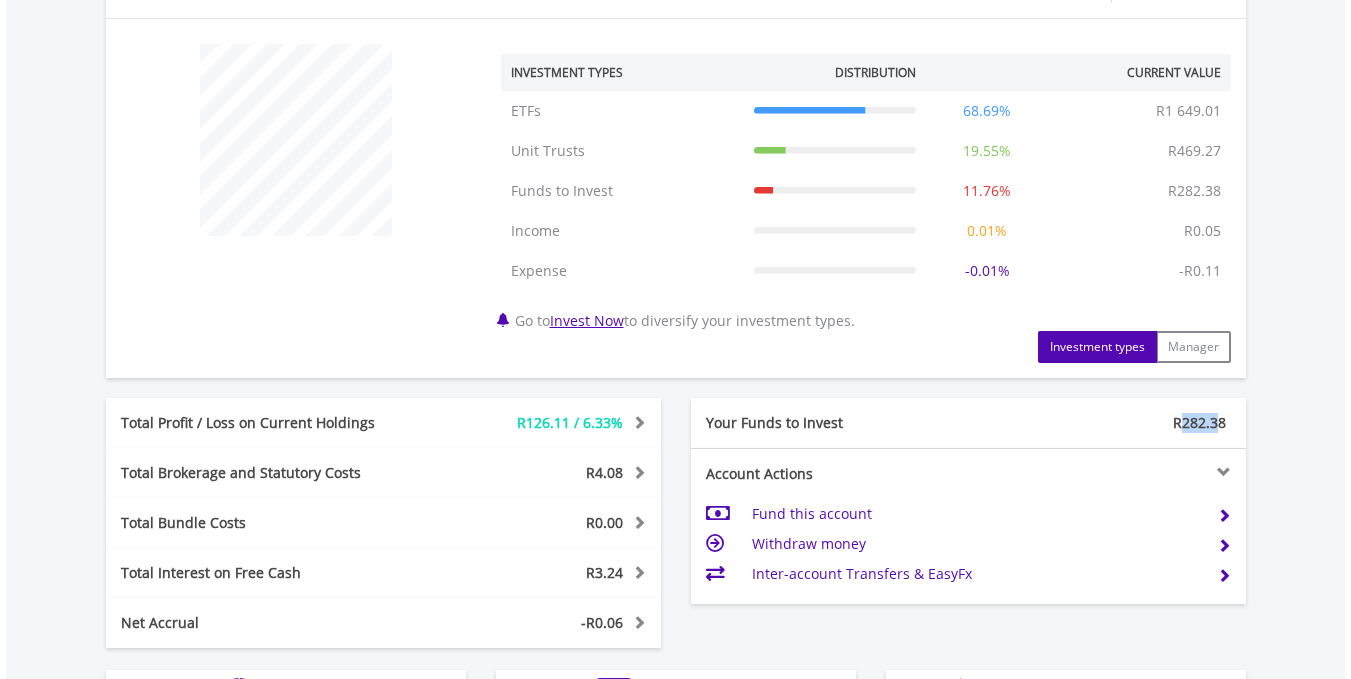 drag, startPoint x: 1180, startPoint y: 422, endPoint x: 1215, endPoint y: 424, distance: 35.057095 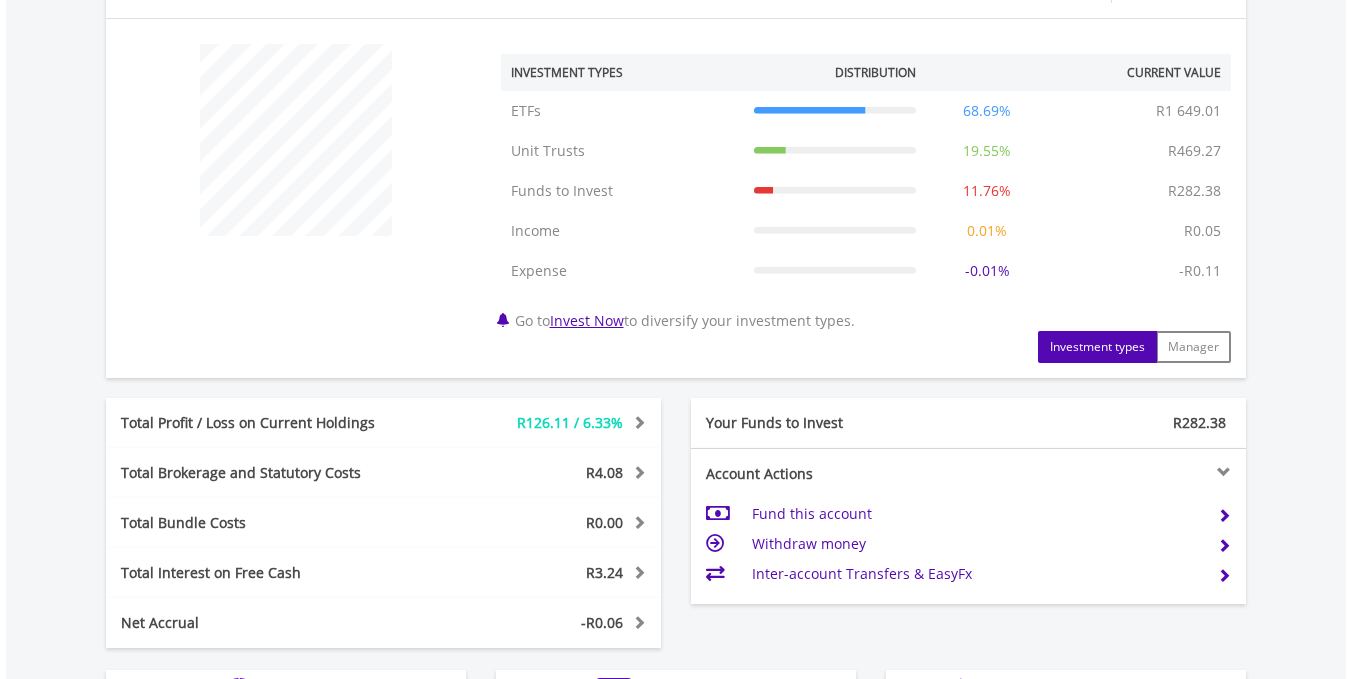 click on "R282.38" at bounding box center (1107, 423) 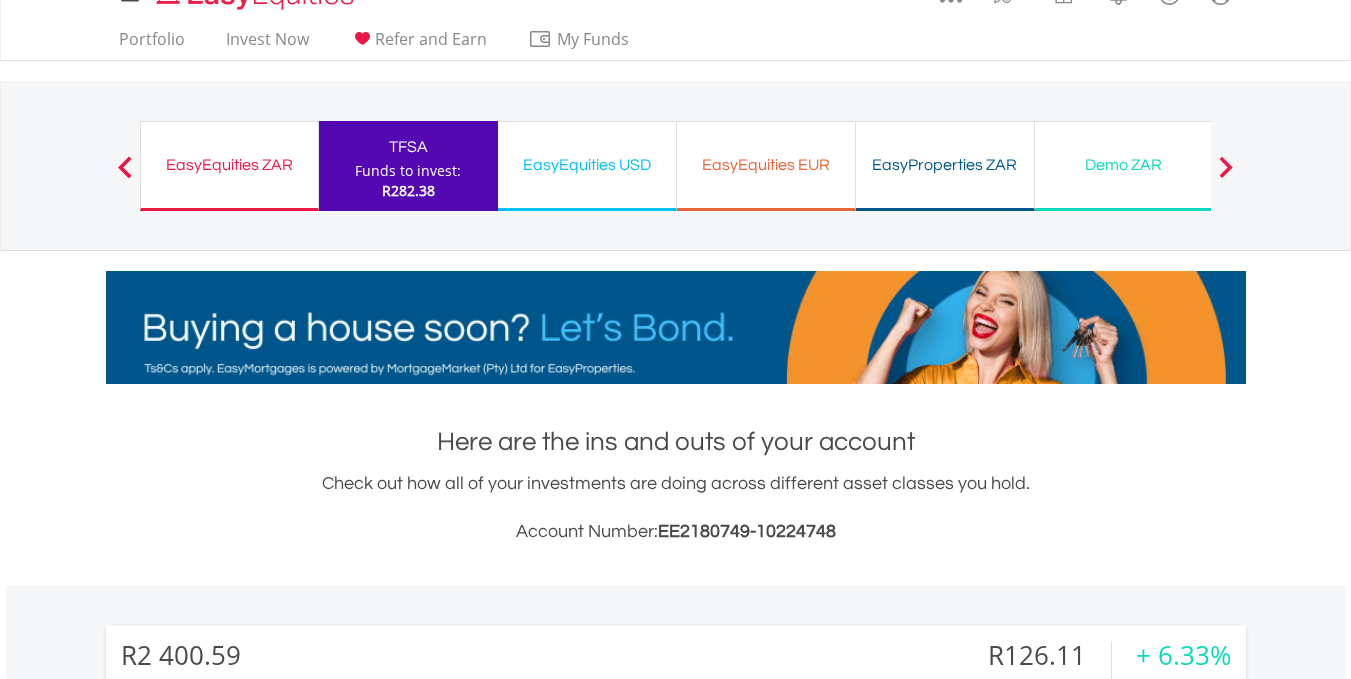 scroll, scrollTop: 0, scrollLeft: 0, axis: both 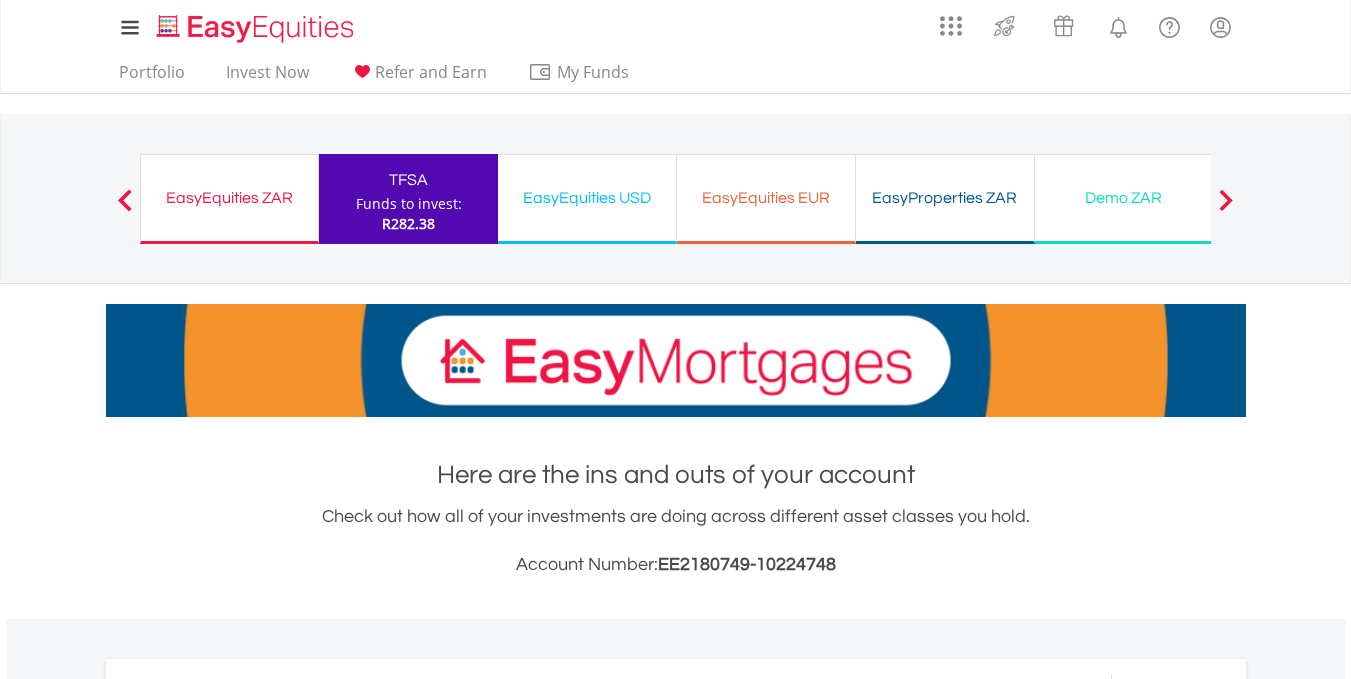 click on "EasyEquities USD" at bounding box center (587, 198) 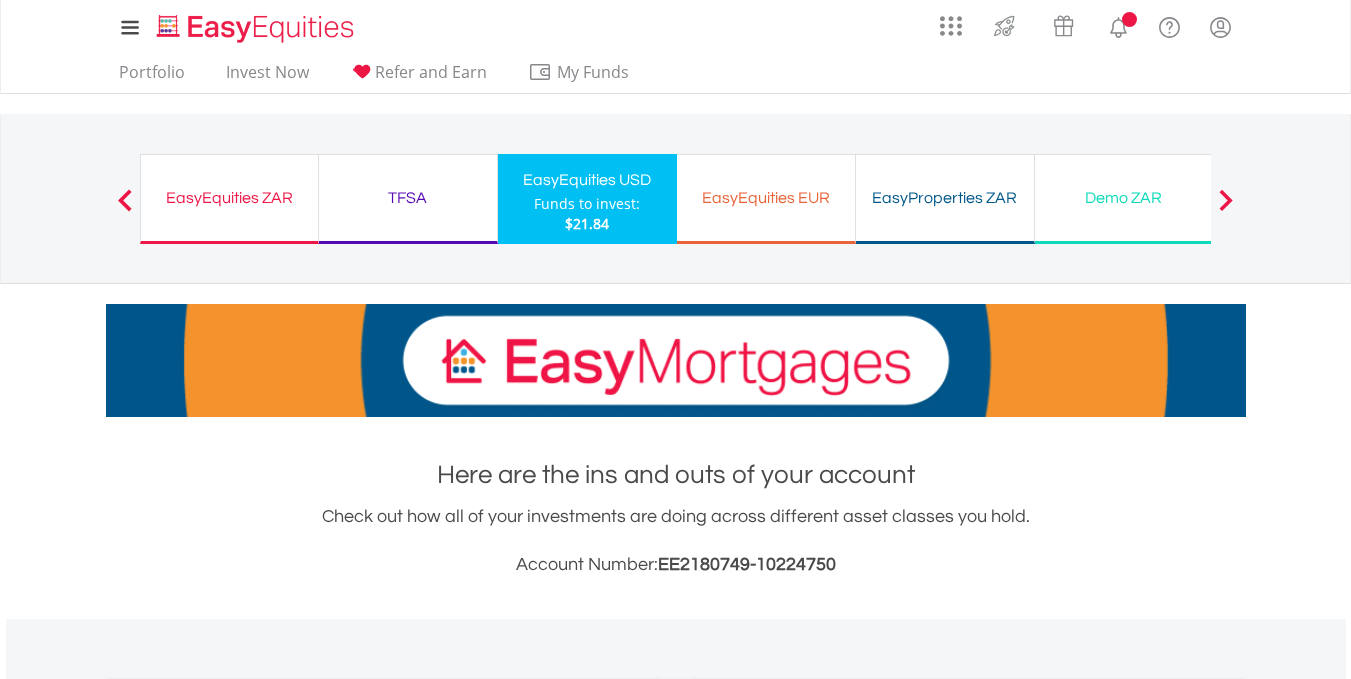 scroll, scrollTop: 600, scrollLeft: 0, axis: vertical 